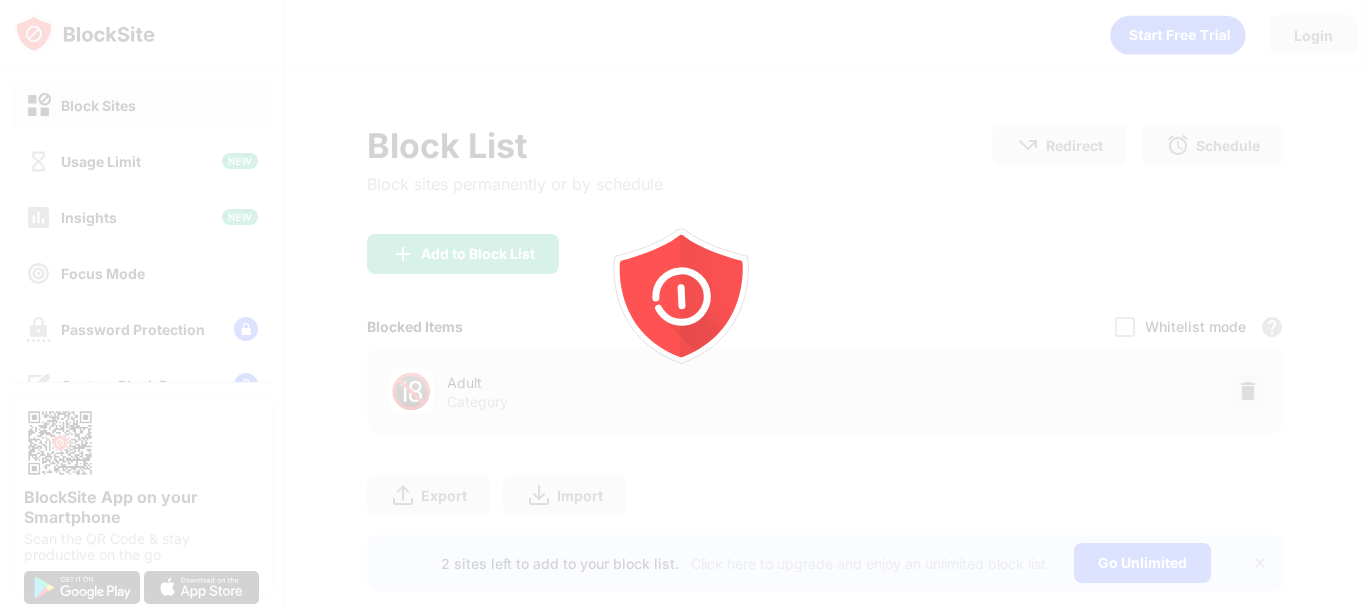scroll, scrollTop: 0, scrollLeft: 0, axis: both 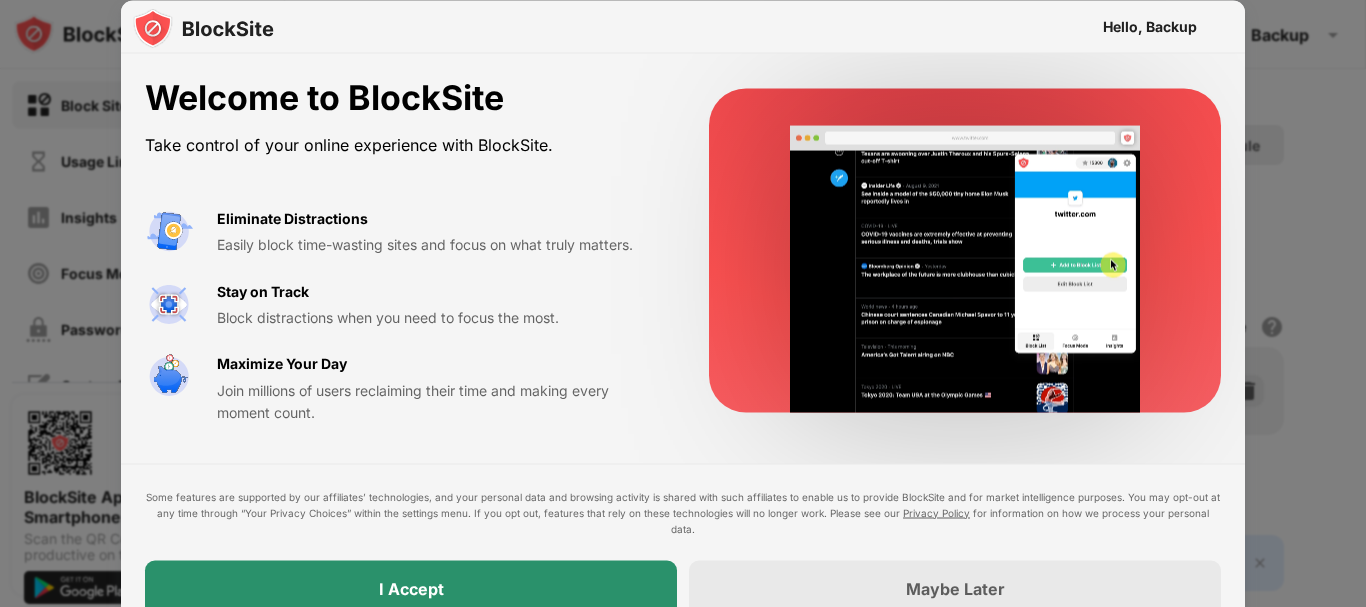 click on "I Accept" at bounding box center [411, 588] 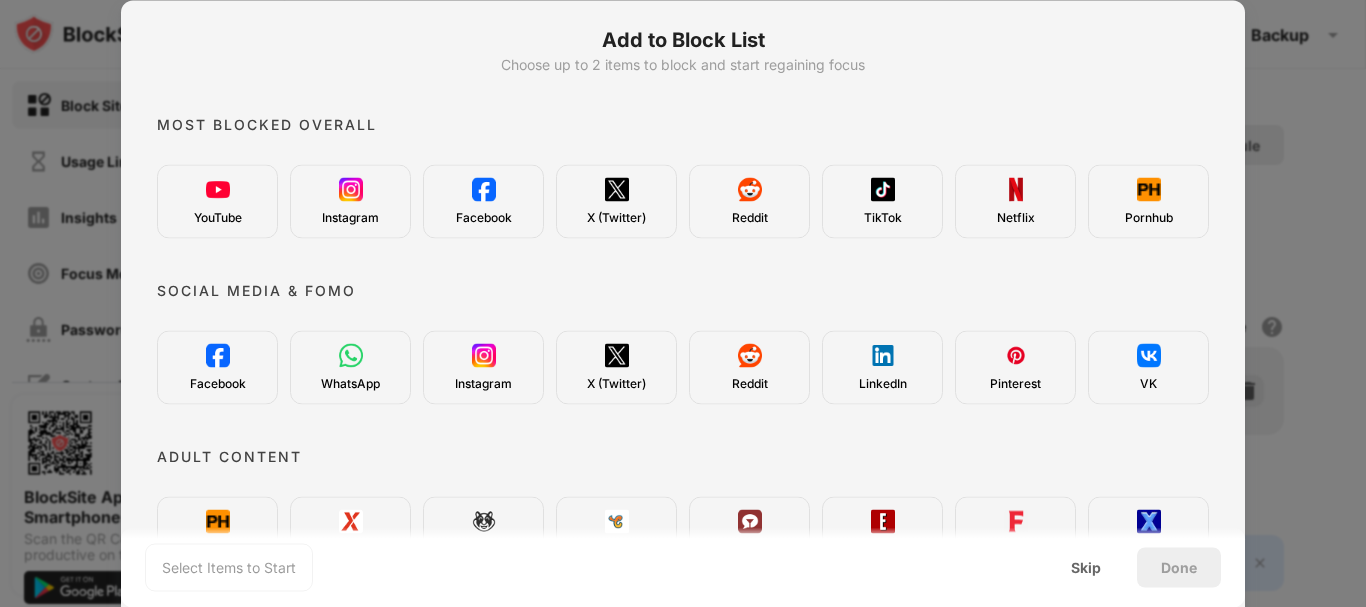 scroll, scrollTop: 133, scrollLeft: 0, axis: vertical 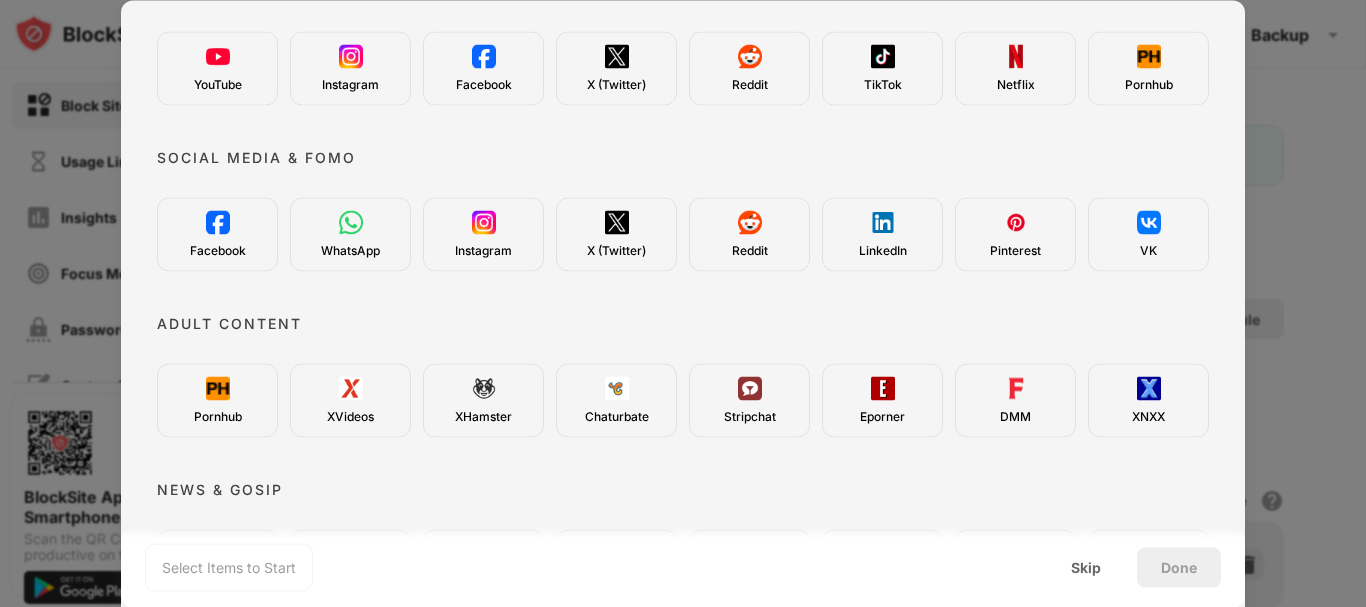 click at bounding box center [218, 388] 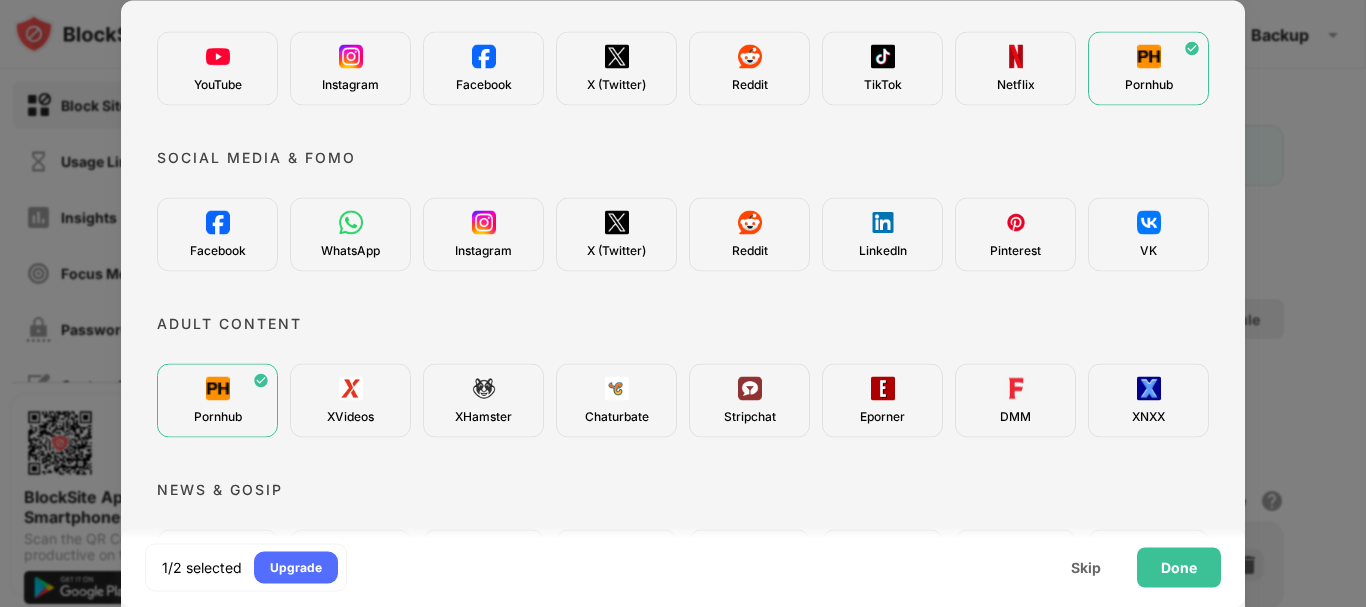 click at bounding box center [351, 388] 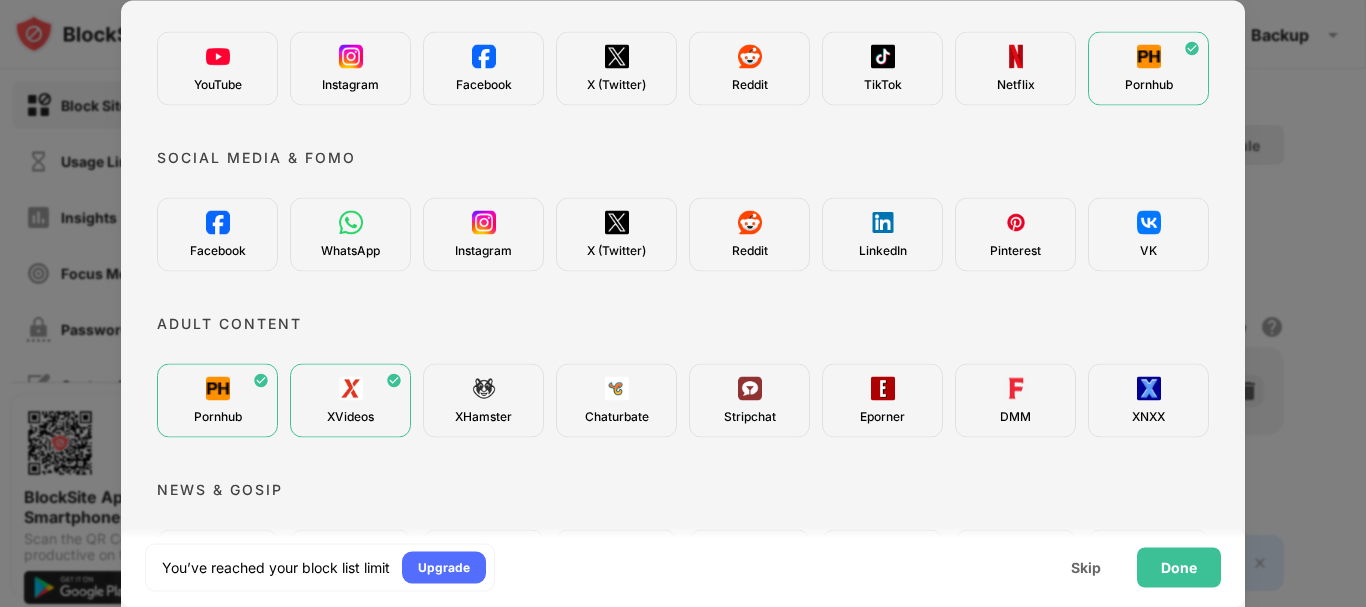 click on "XHamster" at bounding box center (483, 400) 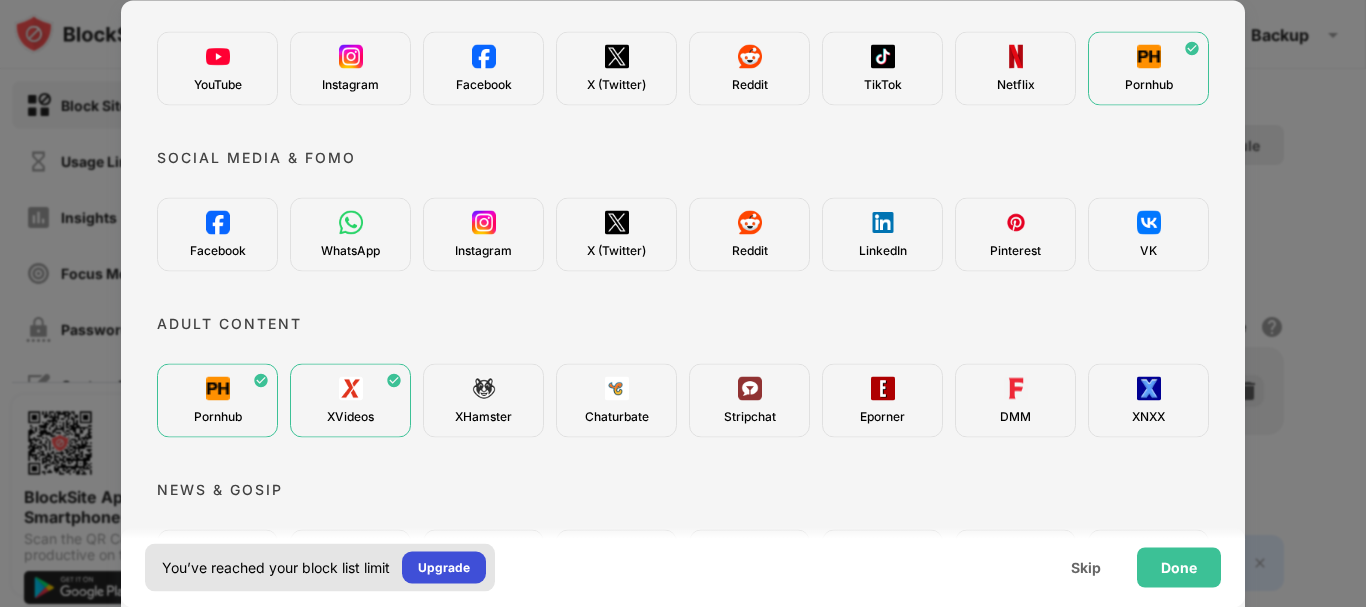 click on "Upgrade" at bounding box center (444, 567) 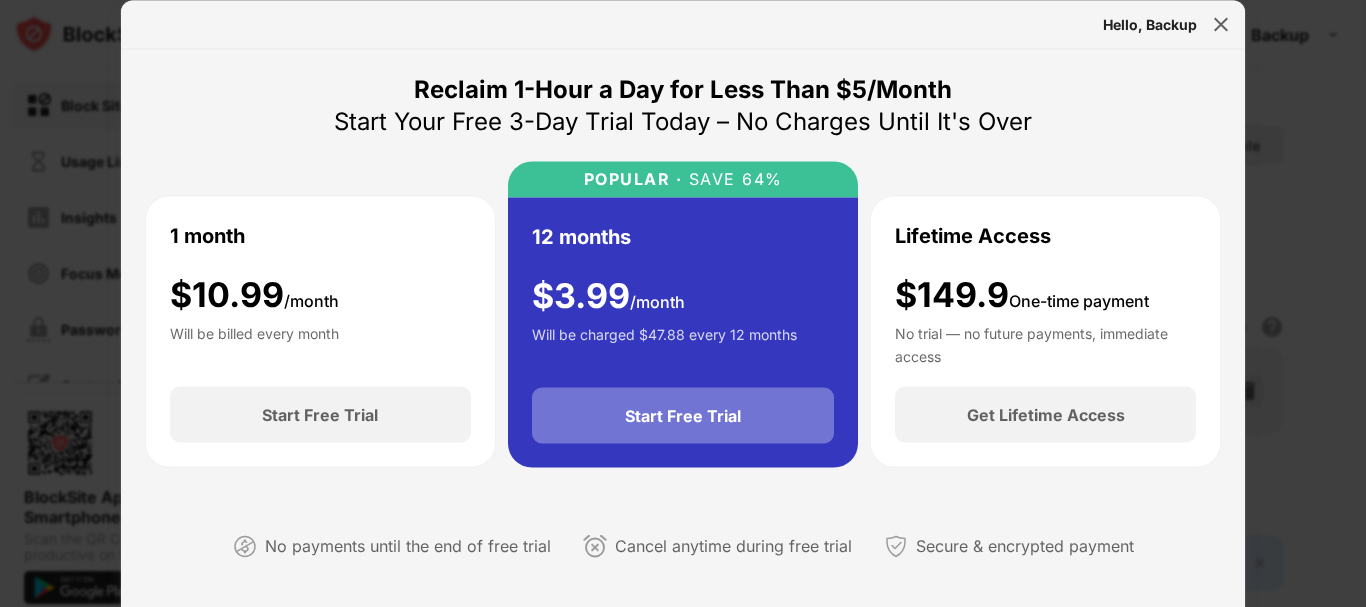click on "Start Free Trial" at bounding box center (683, 416) 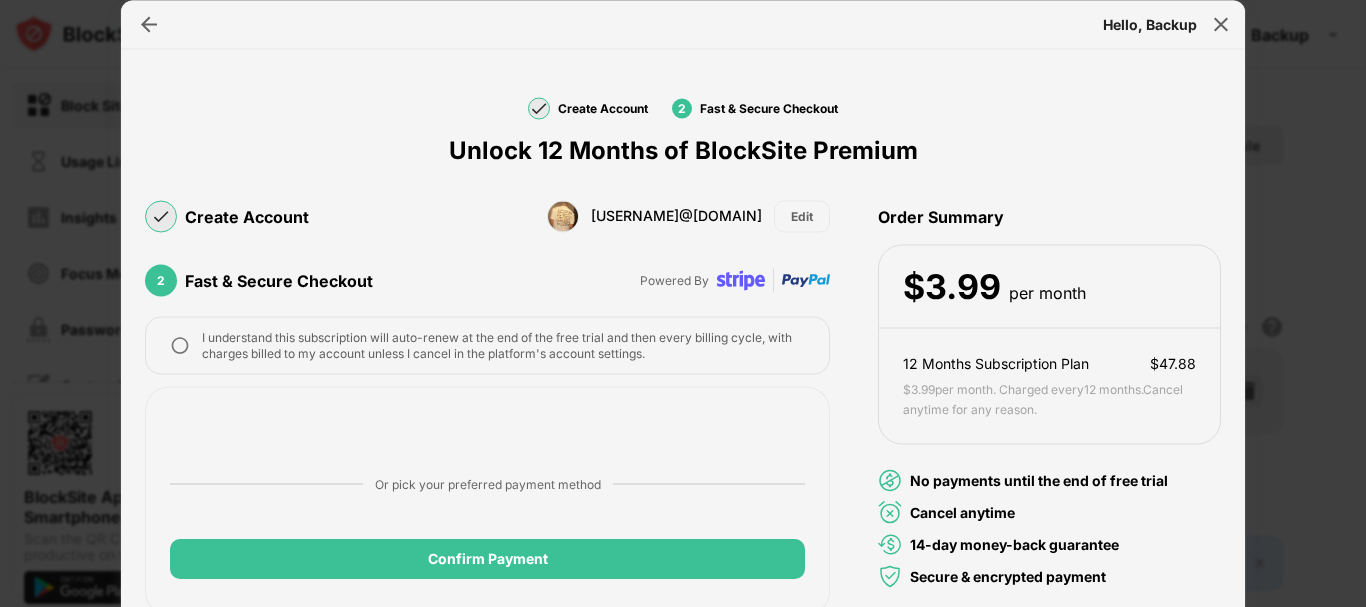 click on "I understand this subscription will auto-renew at the end of the free trial and then every billing cycle, with charges billed to my account unless I cancel in the platform's account settings." at bounding box center [487, 345] 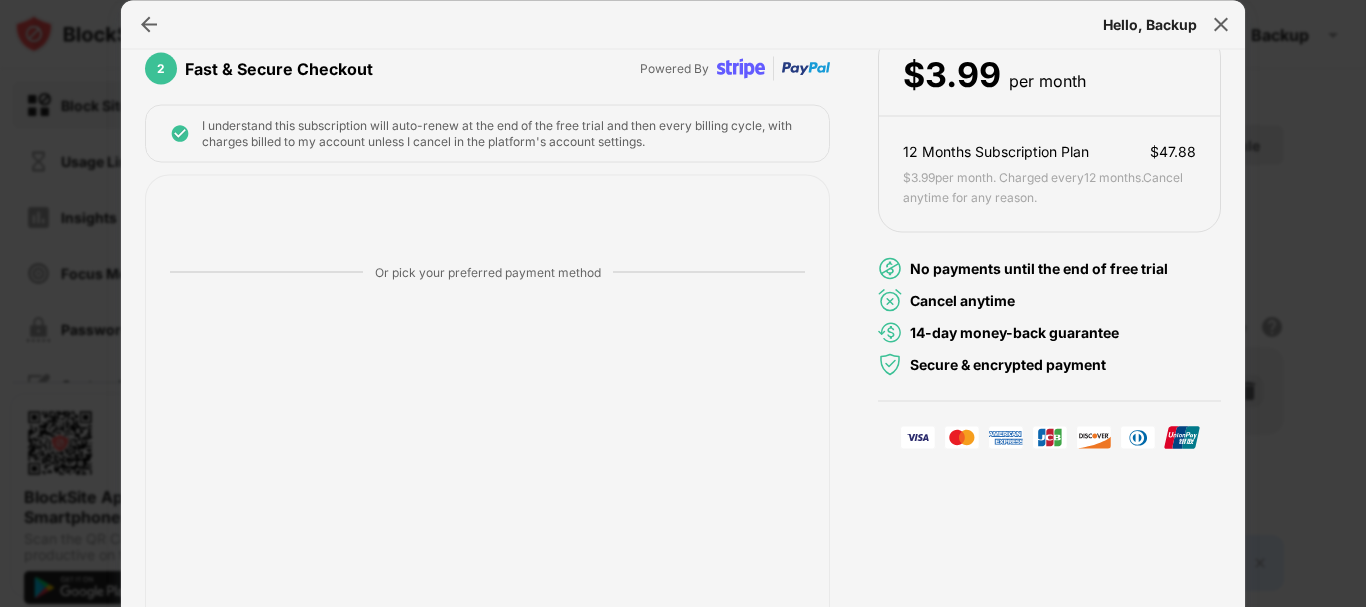 scroll, scrollTop: 258, scrollLeft: 0, axis: vertical 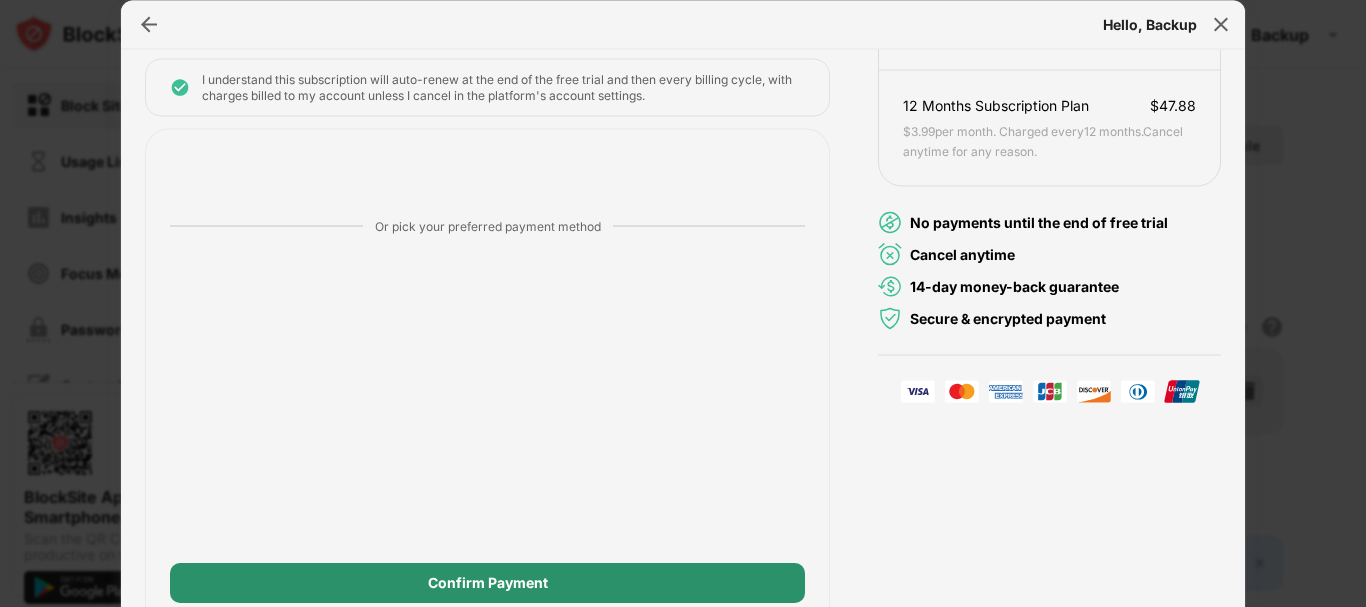 click on "Confirm Payment" at bounding box center (488, 584) 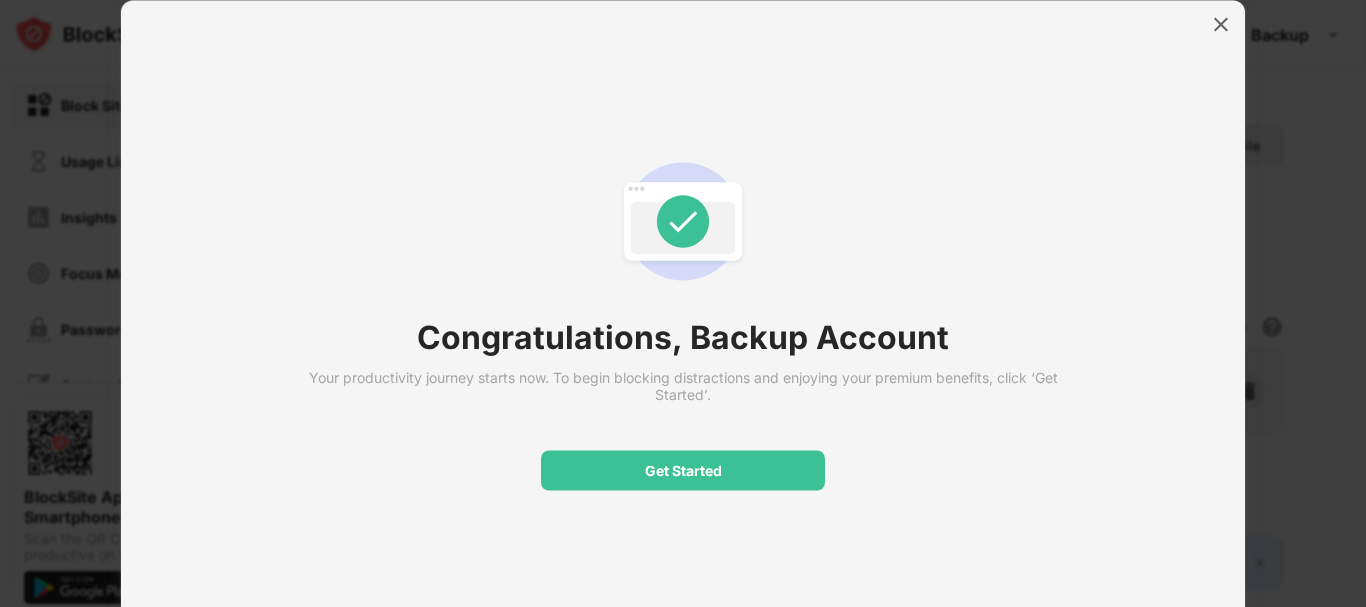 scroll, scrollTop: 0, scrollLeft: 0, axis: both 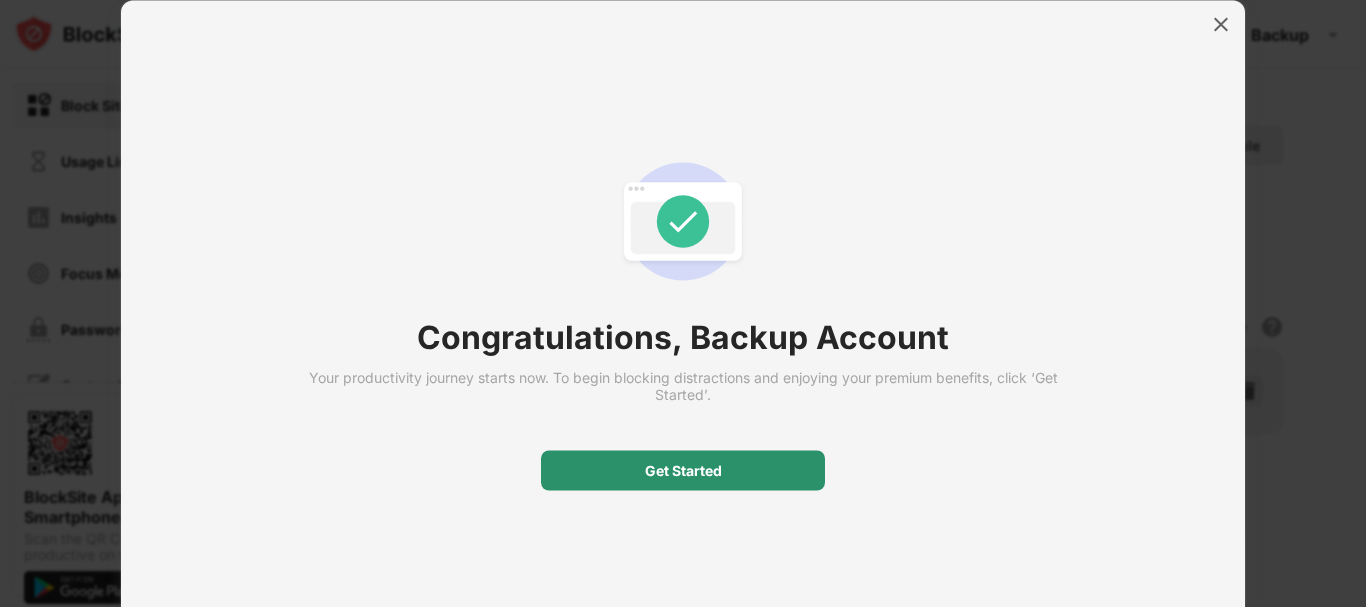 click on "Get Started" at bounding box center (683, 471) 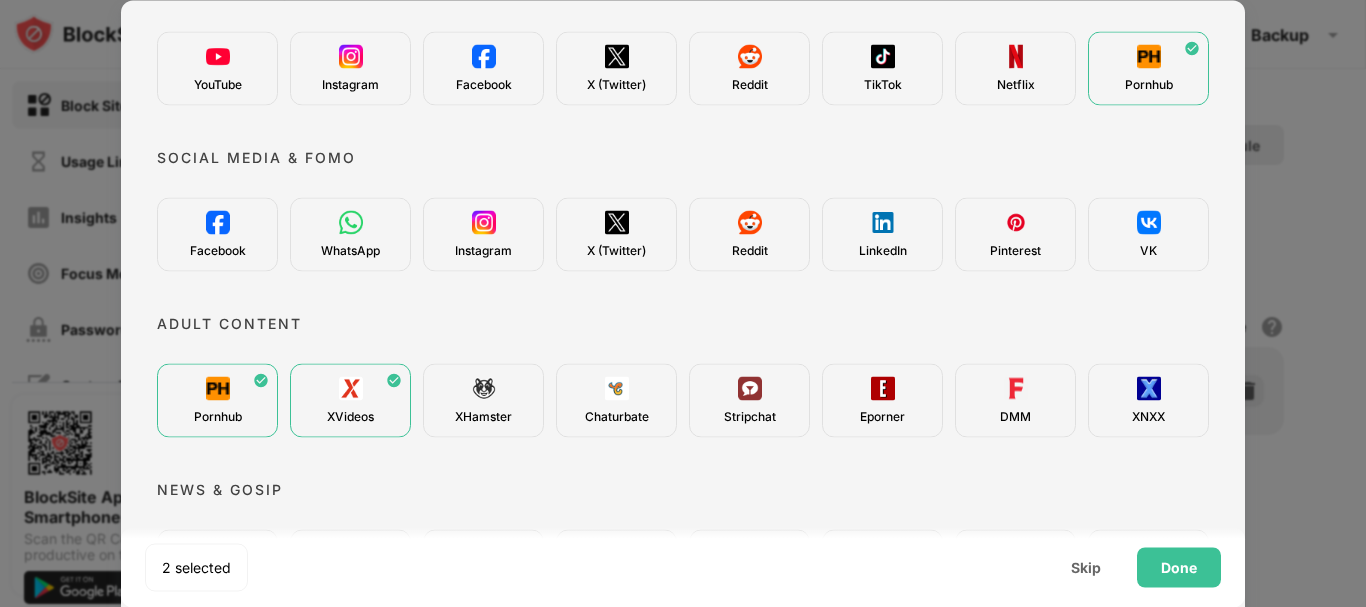 click on "XHamster" at bounding box center [483, 400] 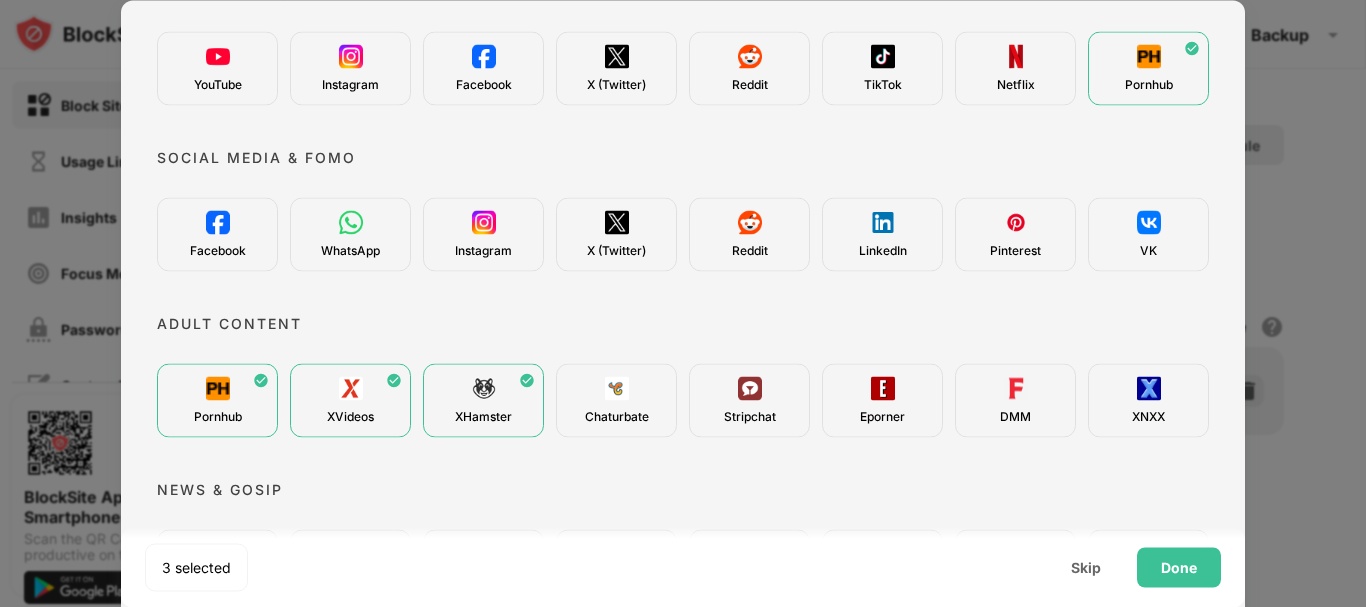 click on "Chaturbate" at bounding box center (617, 416) 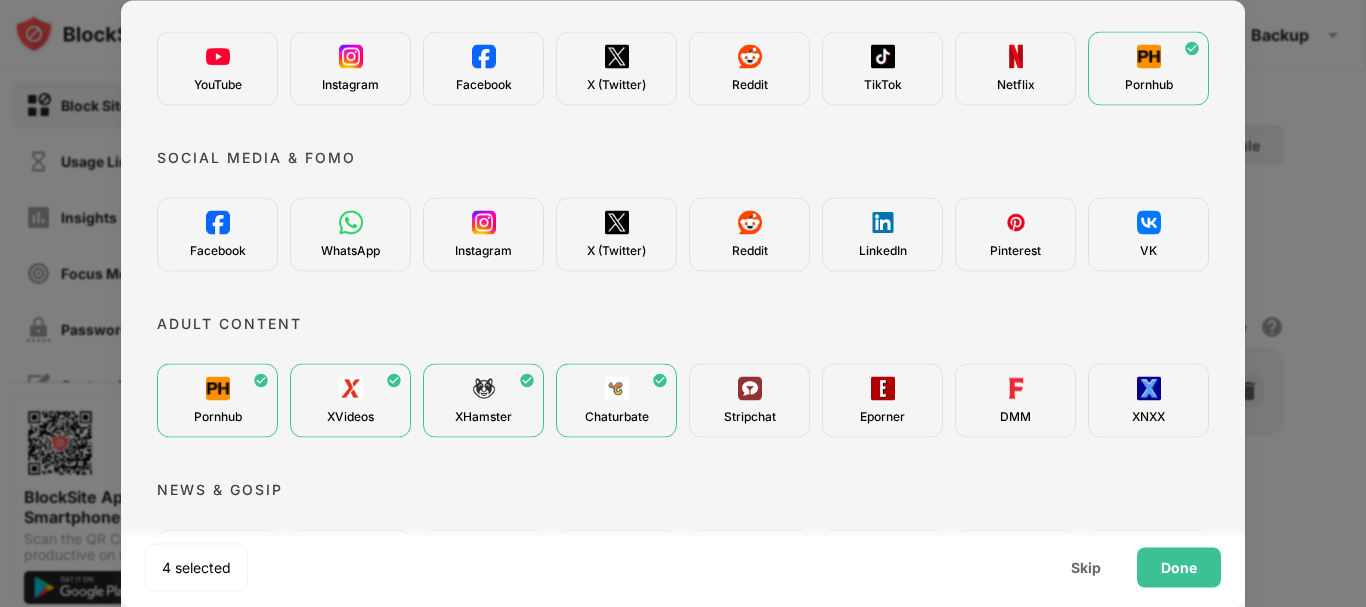 click on "Stripchat" at bounding box center (749, 400) 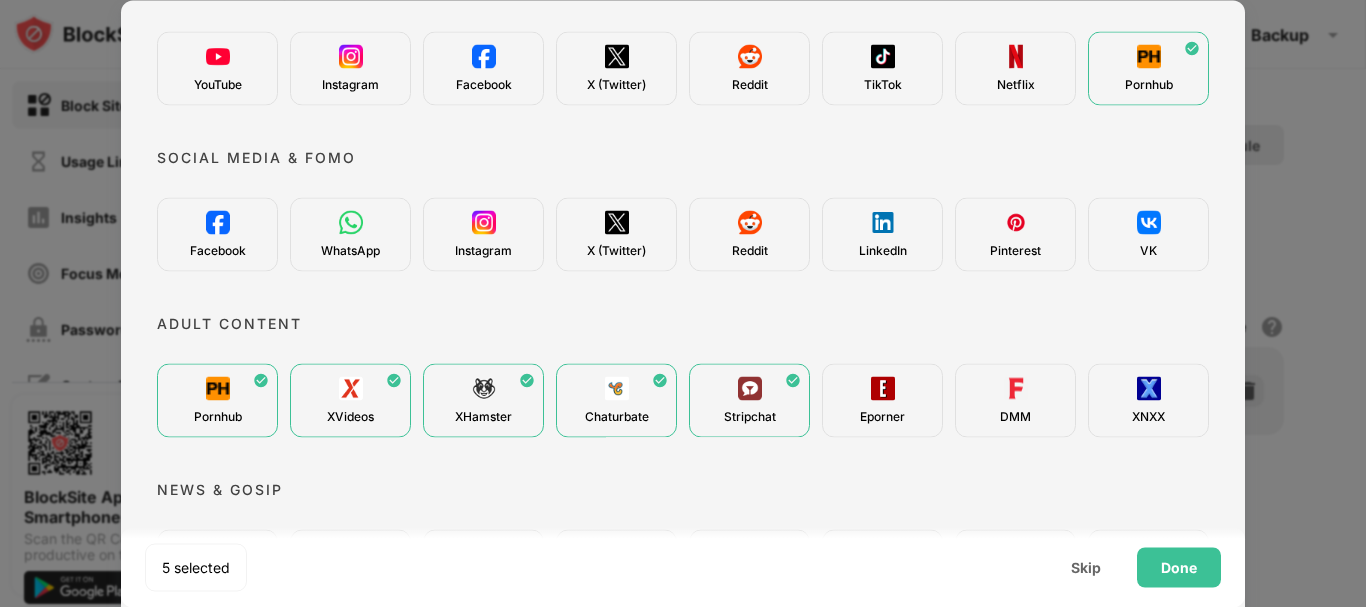 drag, startPoint x: 883, startPoint y: 412, endPoint x: 932, endPoint y: 404, distance: 49.648766 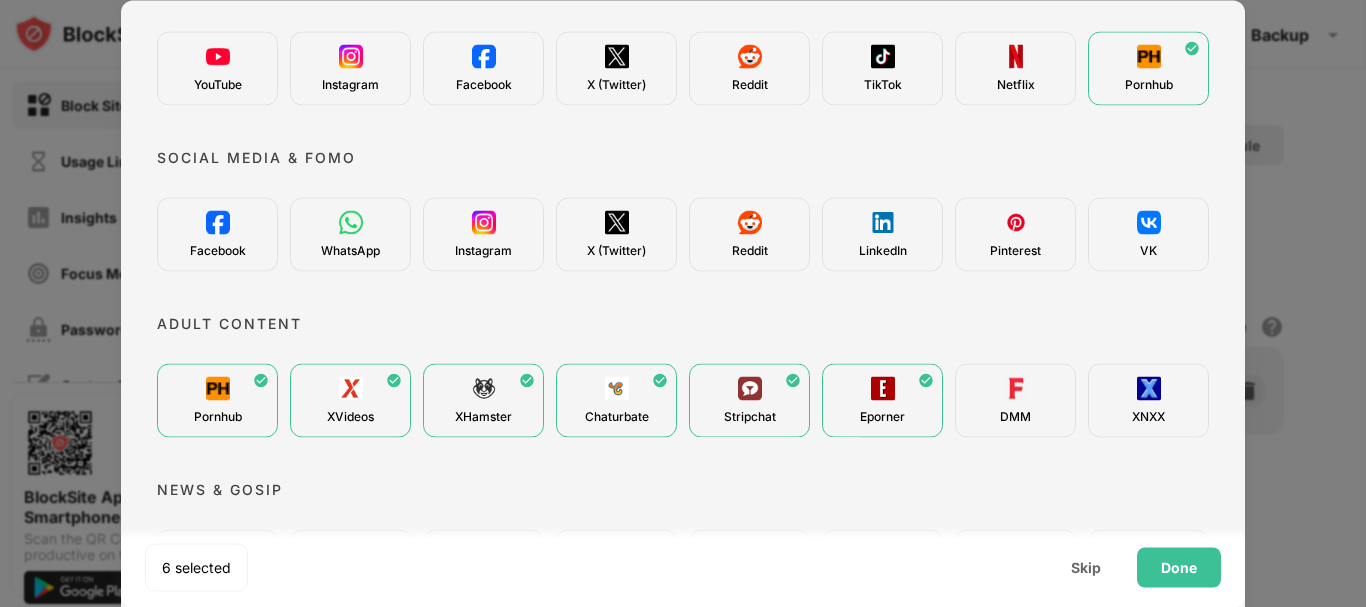 click on "DMM" at bounding box center (1015, 400) 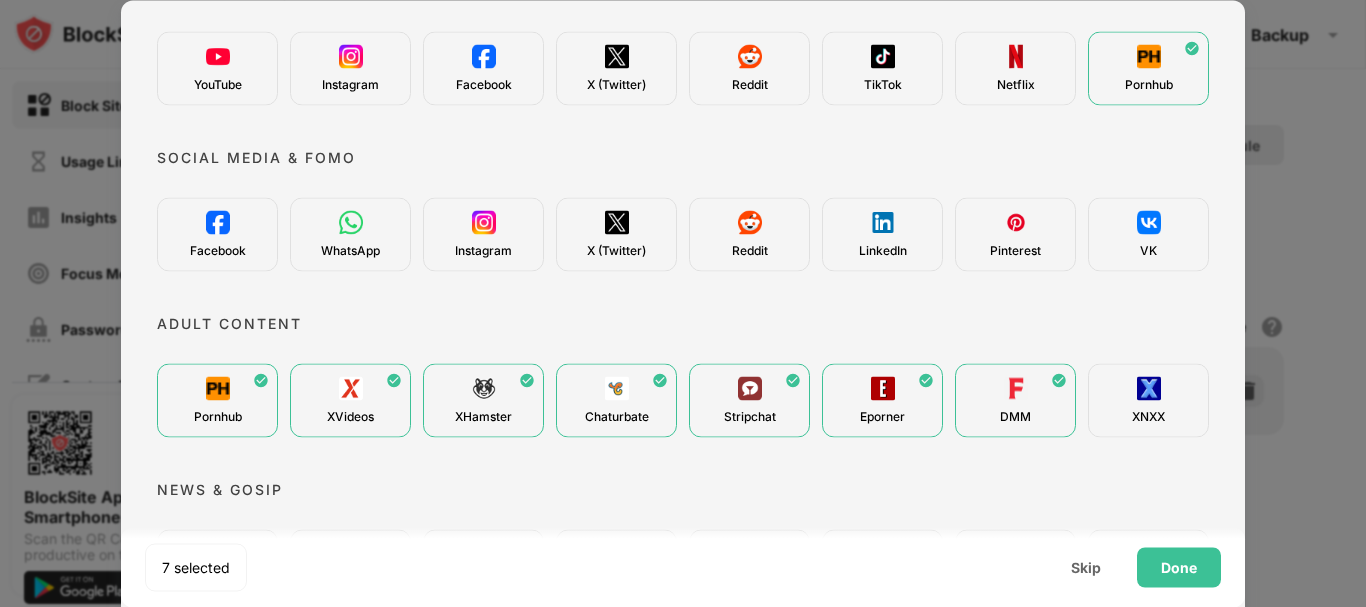 click at bounding box center (1149, 388) 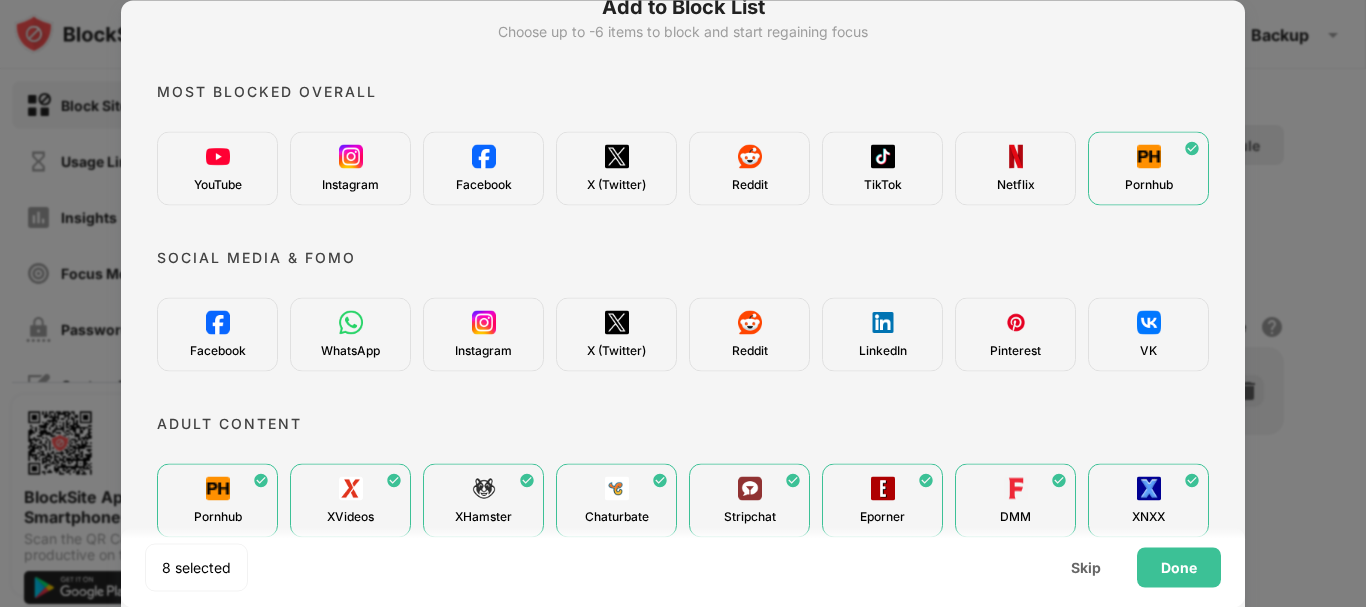 scroll, scrollTop: 0, scrollLeft: 0, axis: both 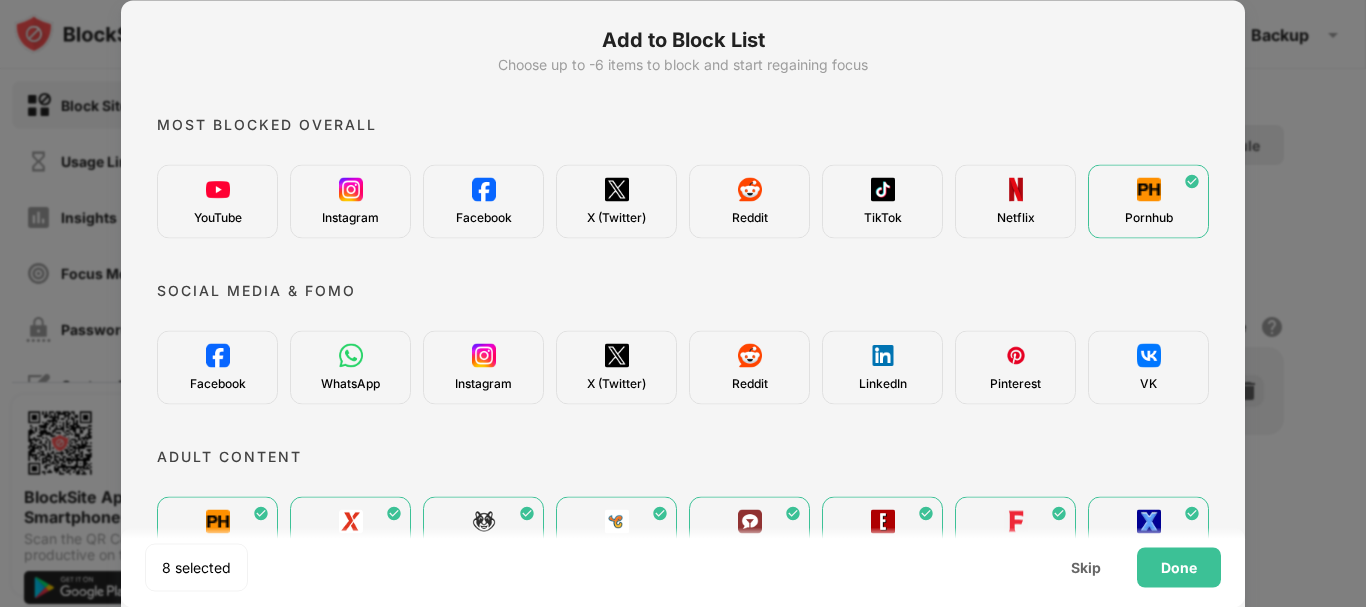 click at bounding box center [218, 189] 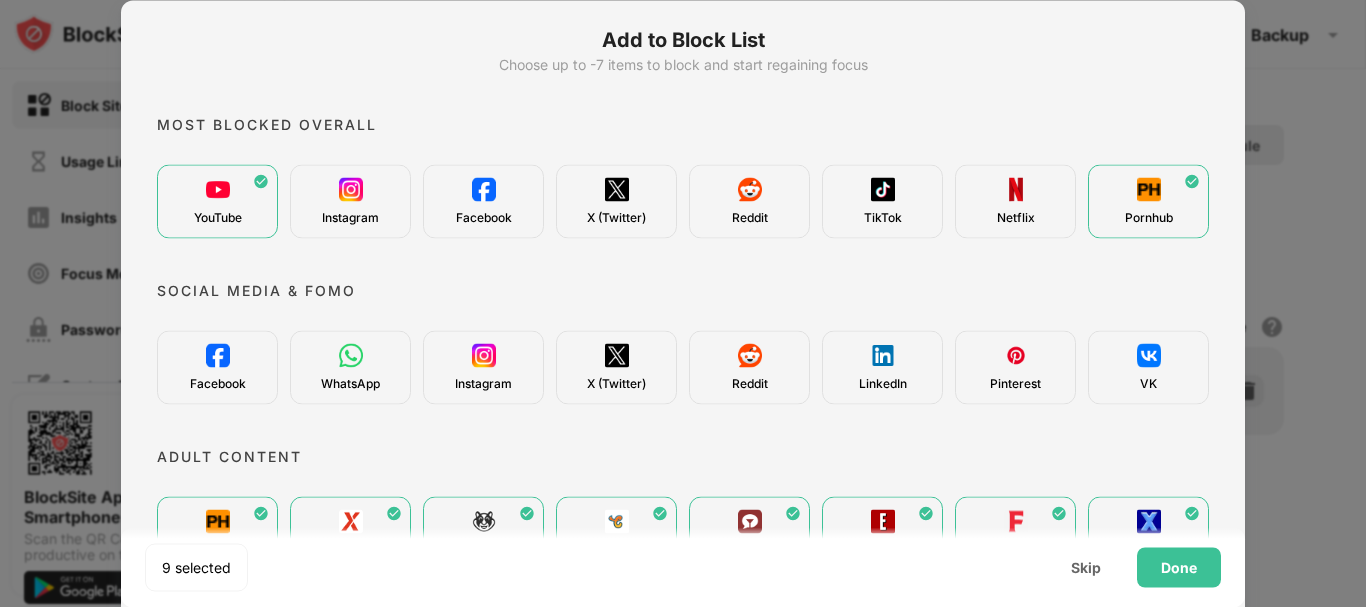click at bounding box center (351, 189) 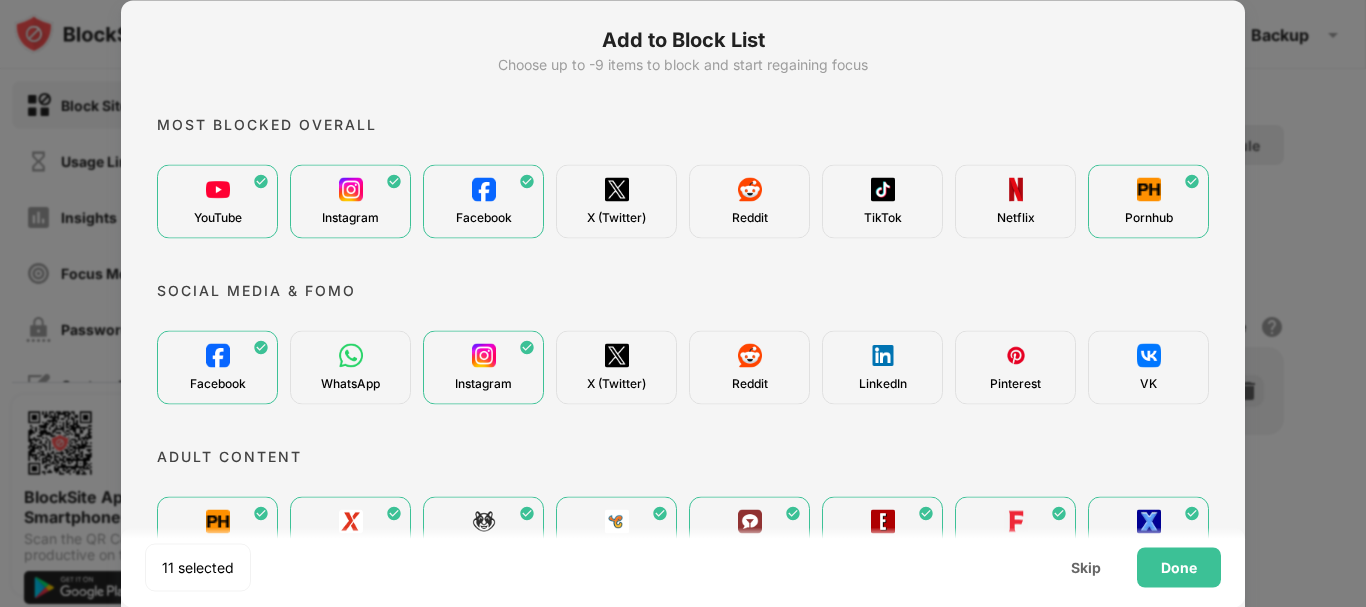 click on "X (Twitter)" at bounding box center [616, 201] 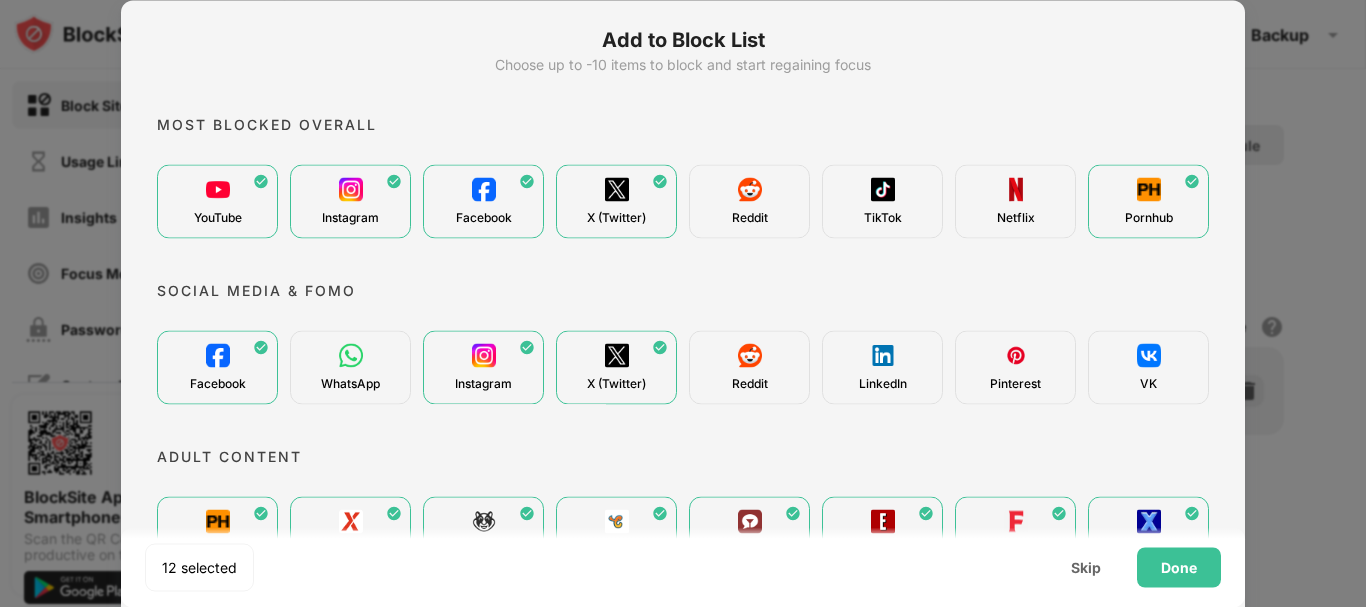 click on "Reddit" at bounding box center [749, 201] 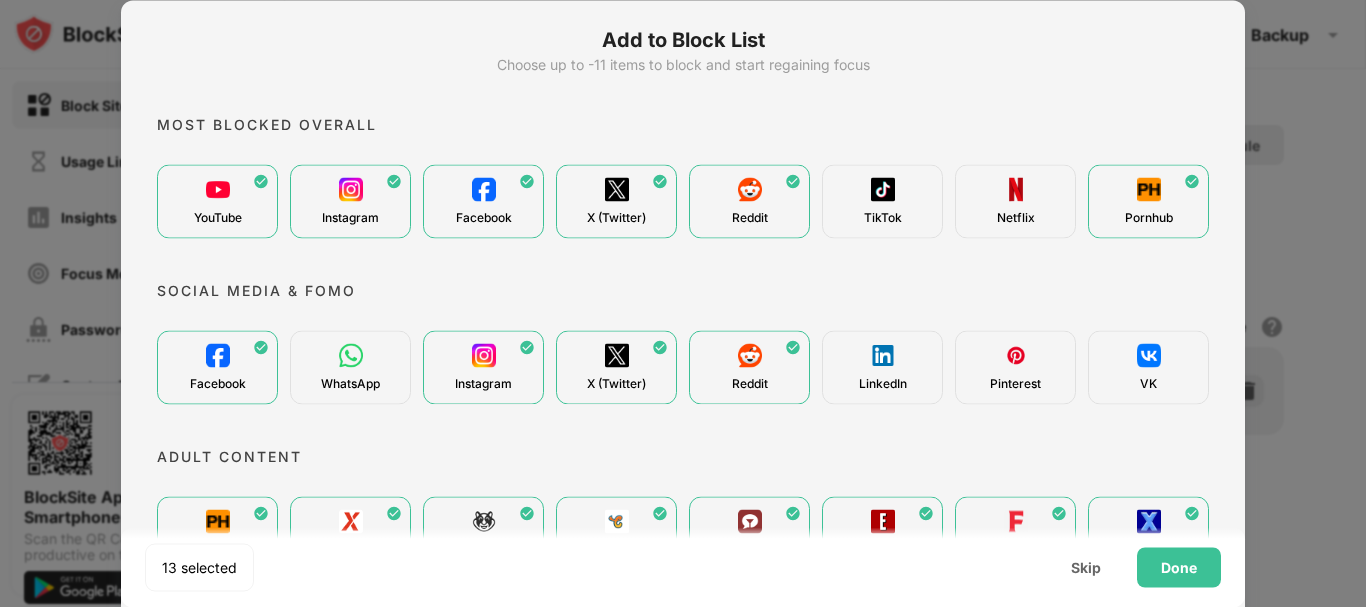 click on "TikTok" at bounding box center [882, 201] 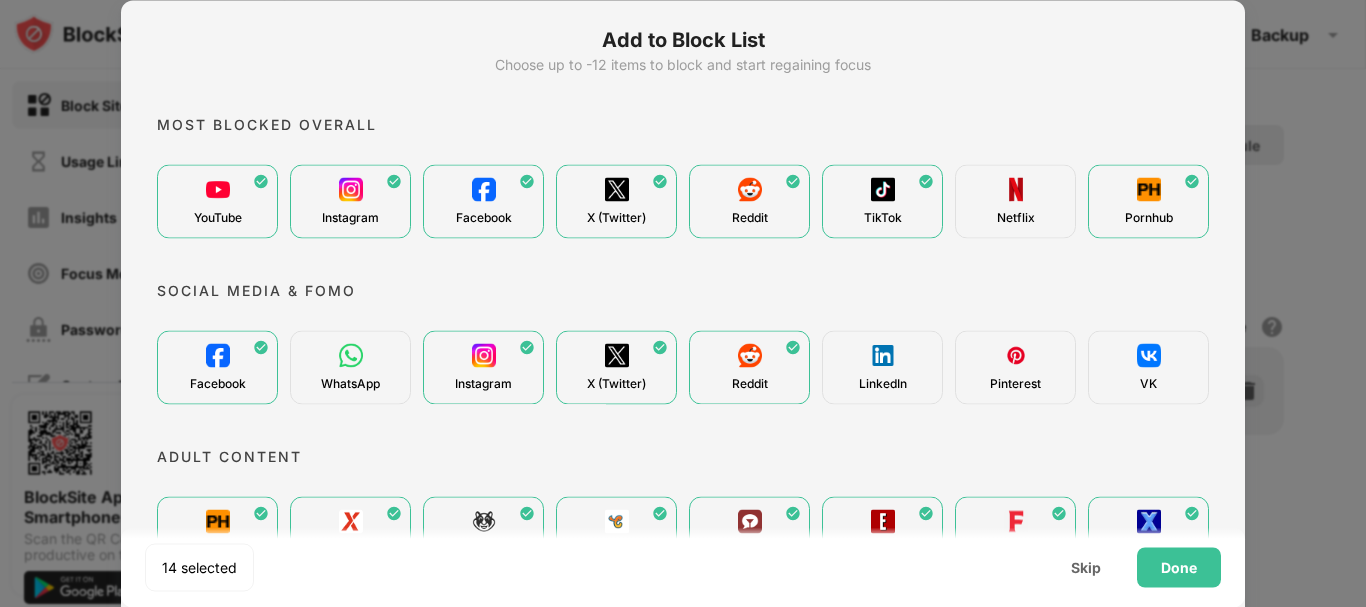 click on "Netflix" at bounding box center [1015, 201] 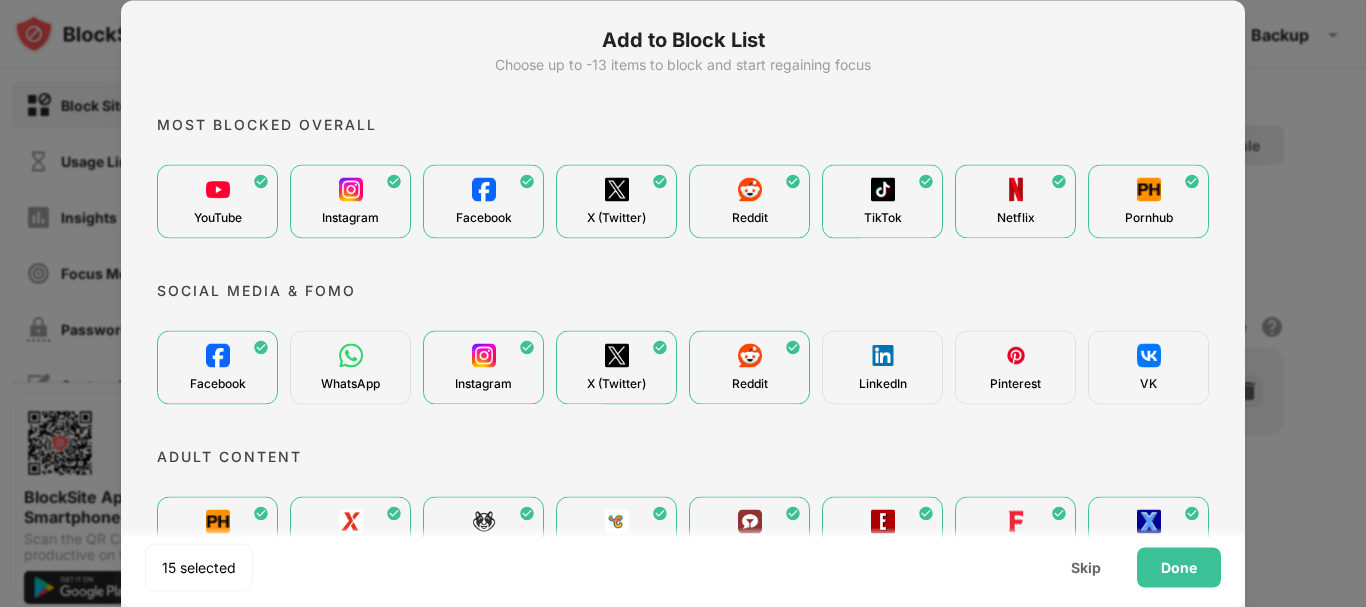 click at bounding box center [883, 355] 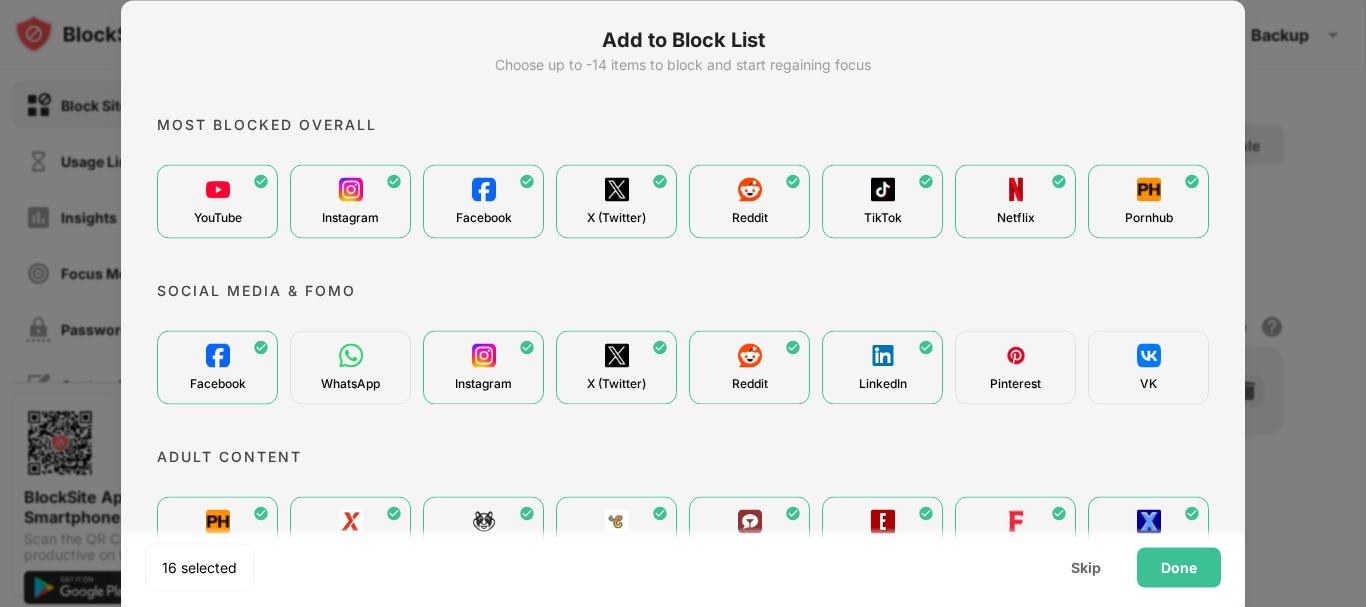 click on "Pinterest" at bounding box center [1015, 367] 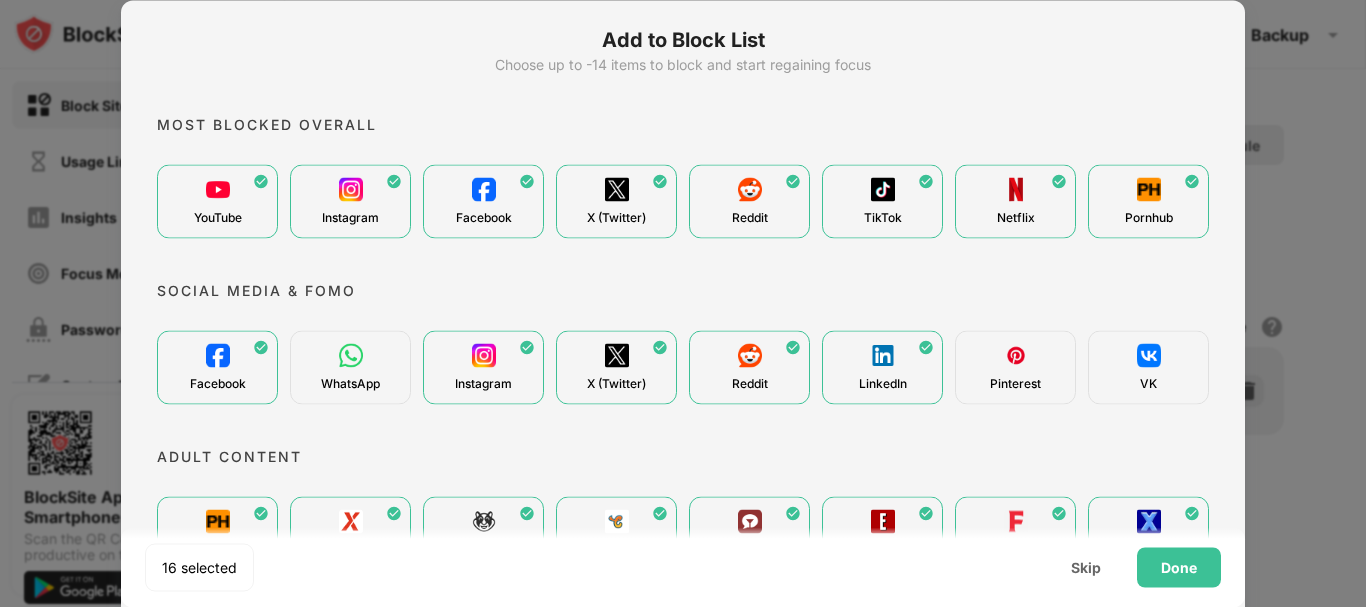 click at bounding box center (1149, 355) 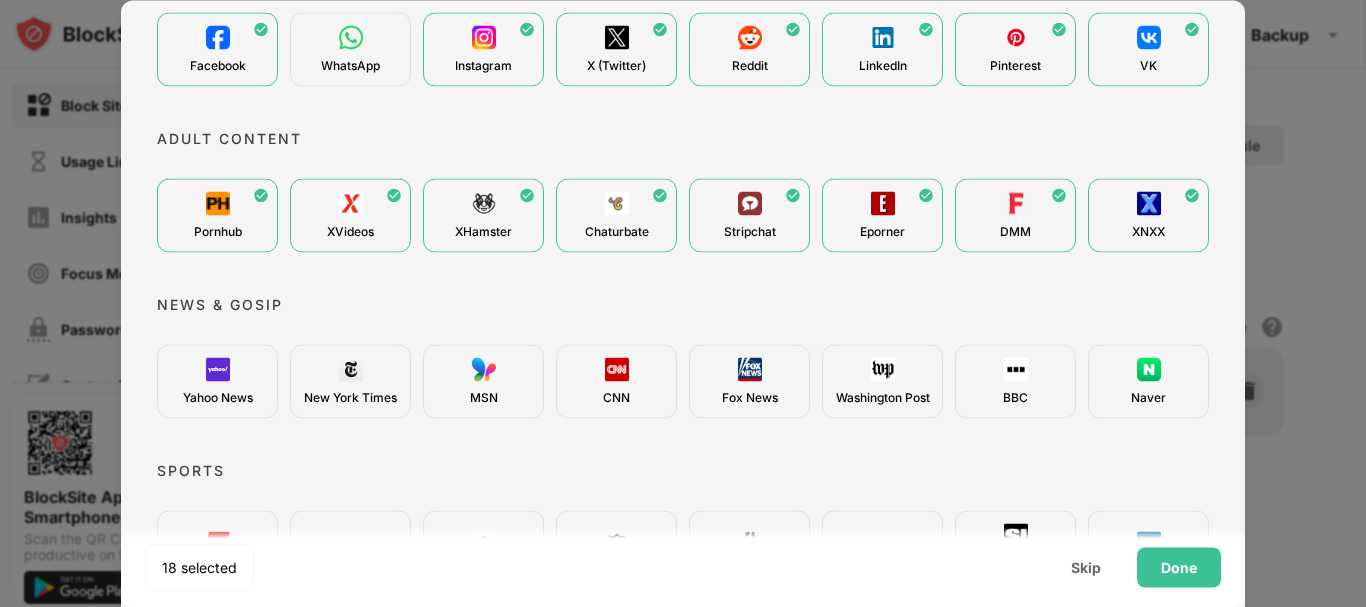 scroll, scrollTop: 333, scrollLeft: 0, axis: vertical 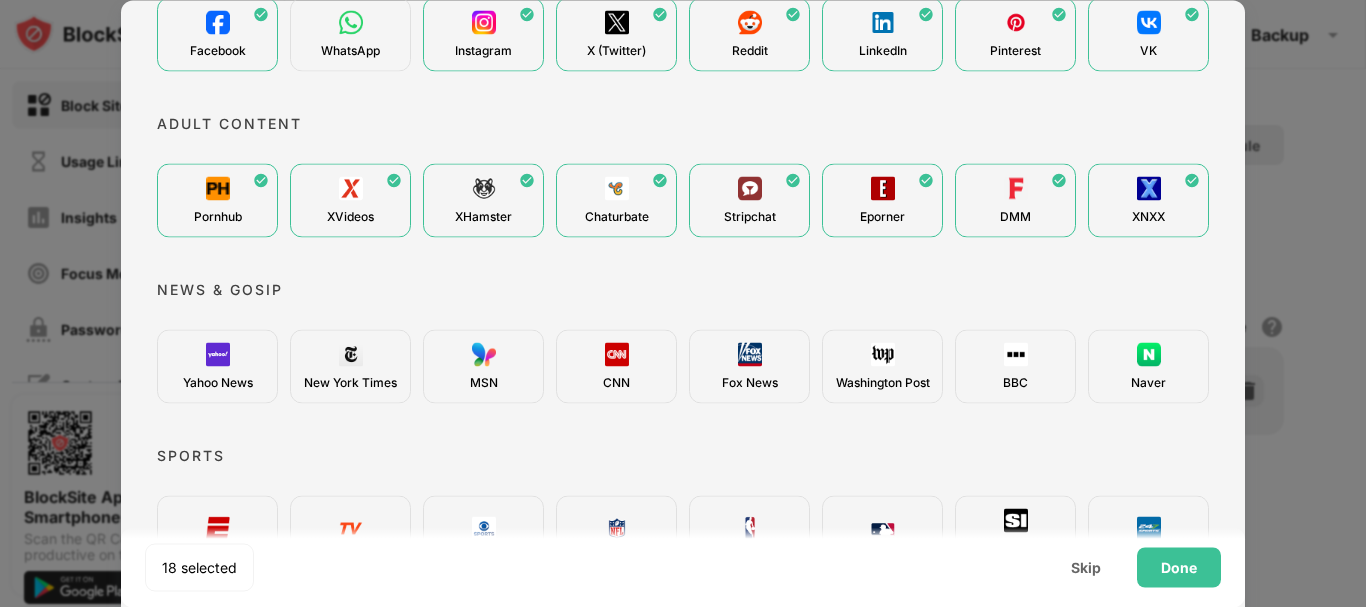 click on "Yahoo News" at bounding box center (217, 366) 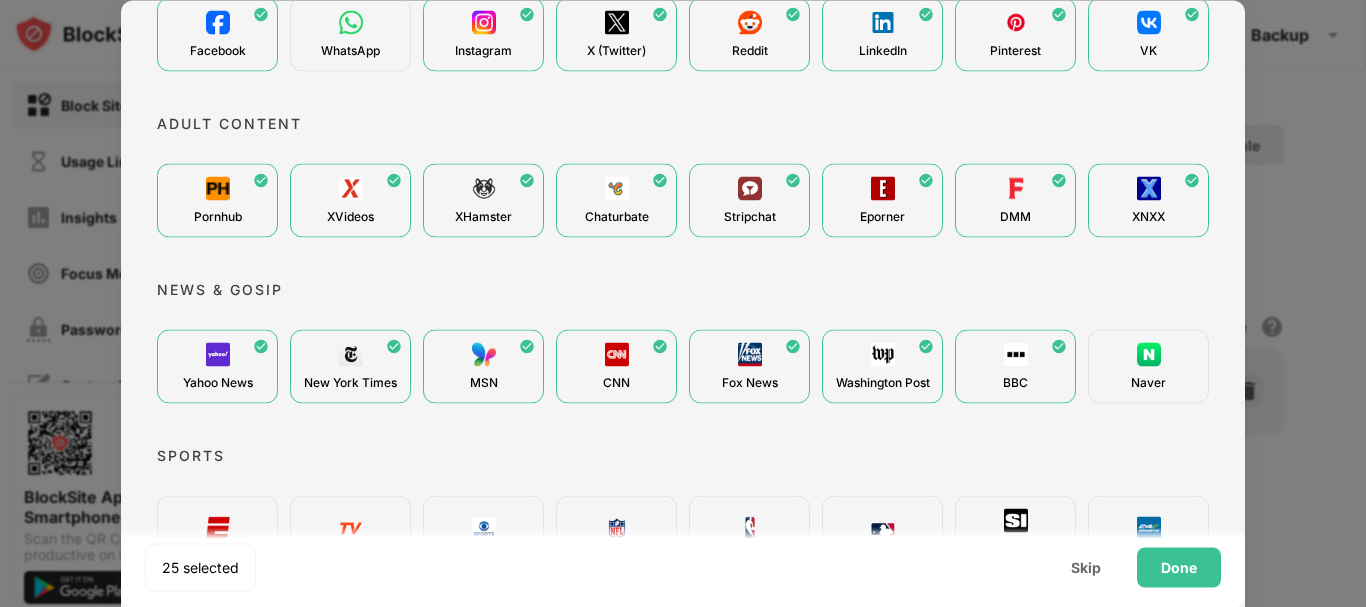 drag, startPoint x: 1117, startPoint y: 366, endPoint x: 109, endPoint y: 333, distance: 1008.54004 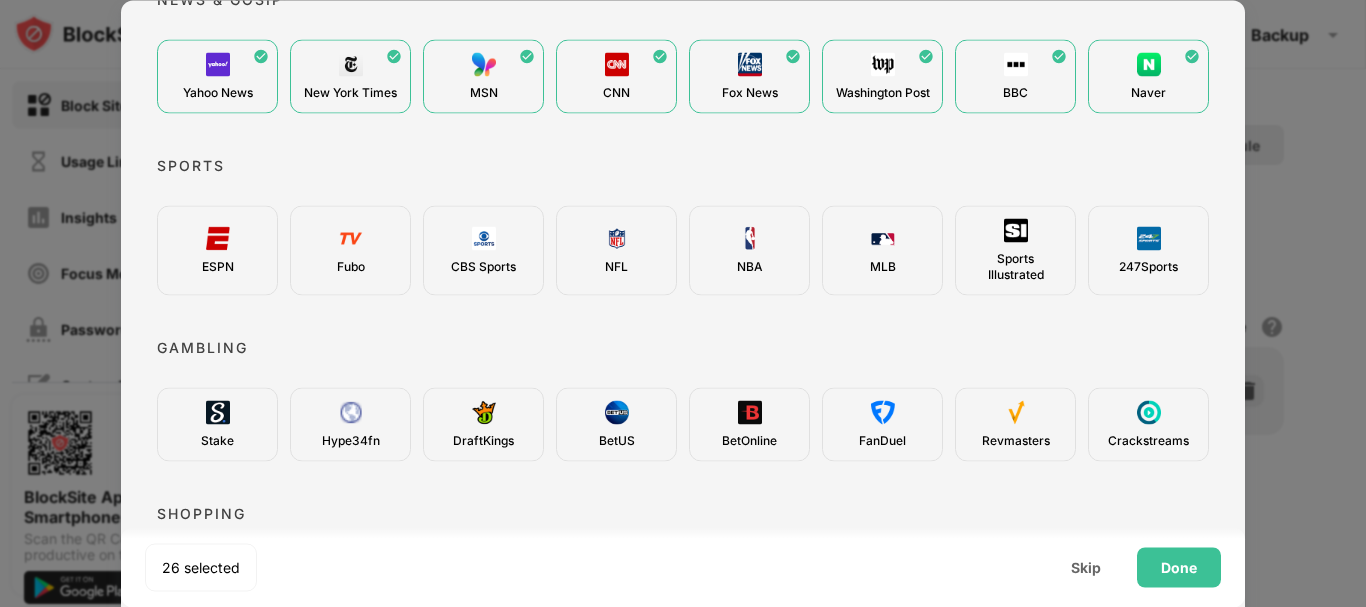 scroll, scrollTop: 667, scrollLeft: 0, axis: vertical 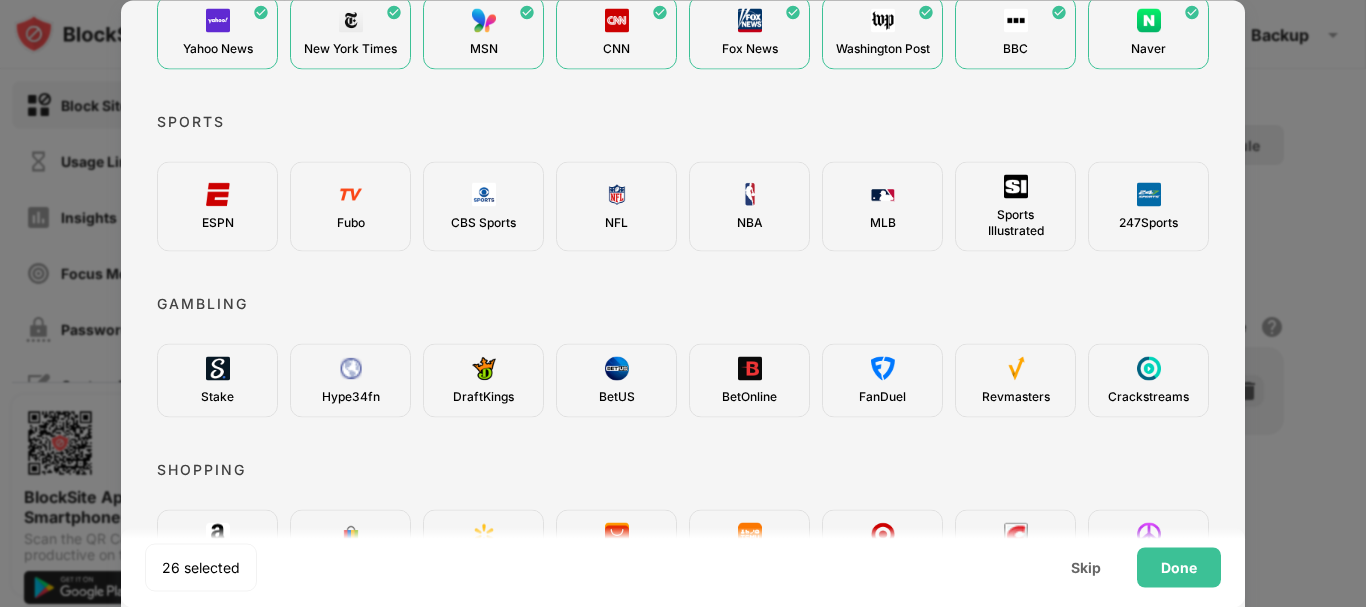 click on "ESPN" at bounding box center [217, 206] 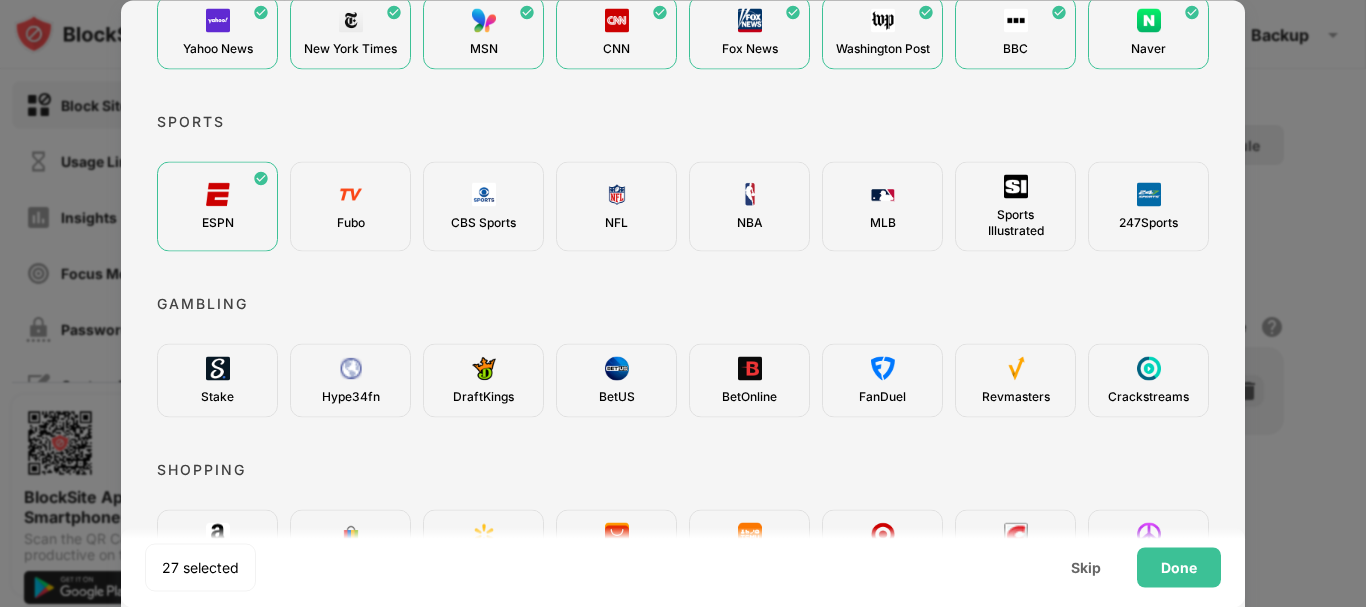 drag, startPoint x: 332, startPoint y: 234, endPoint x: 433, endPoint y: 236, distance: 101.0198 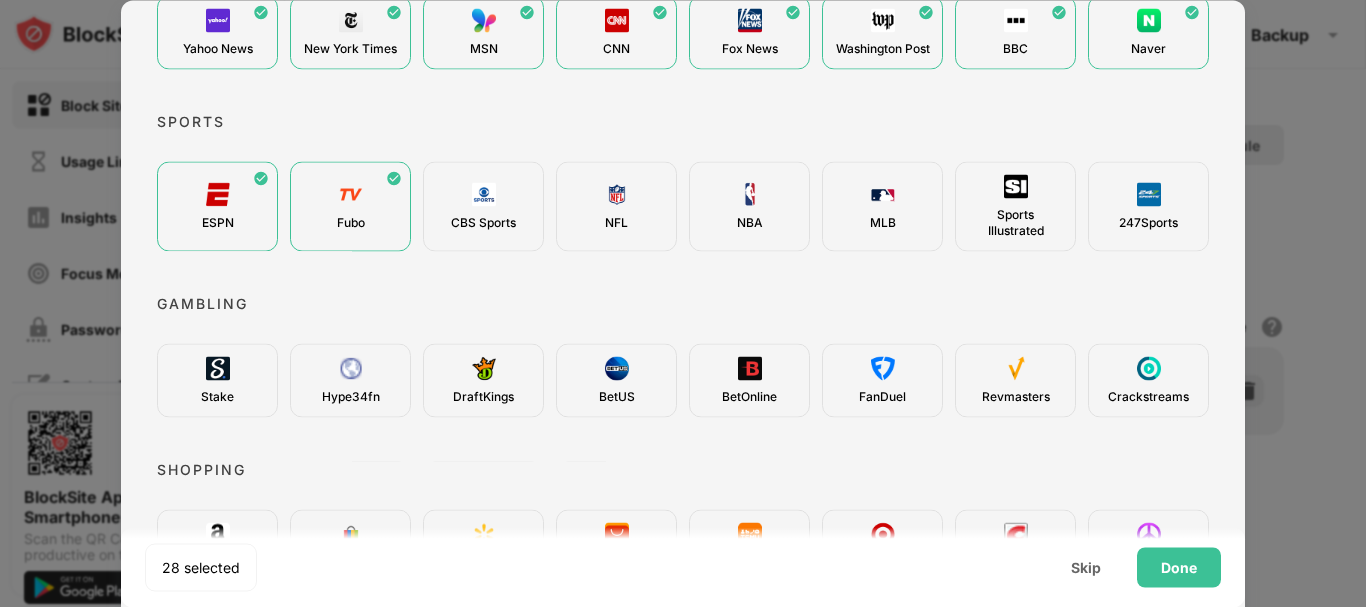 click on "CBS Sports" at bounding box center [483, 222] 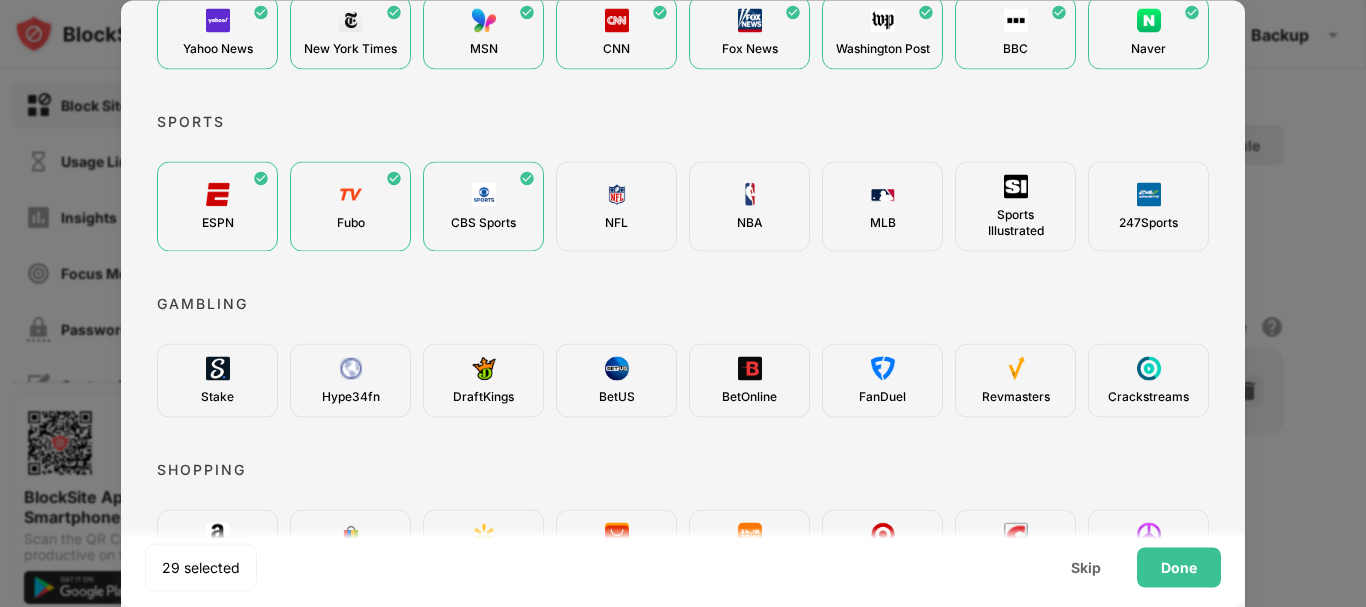drag, startPoint x: 578, startPoint y: 238, endPoint x: 632, endPoint y: 235, distance: 54.08327 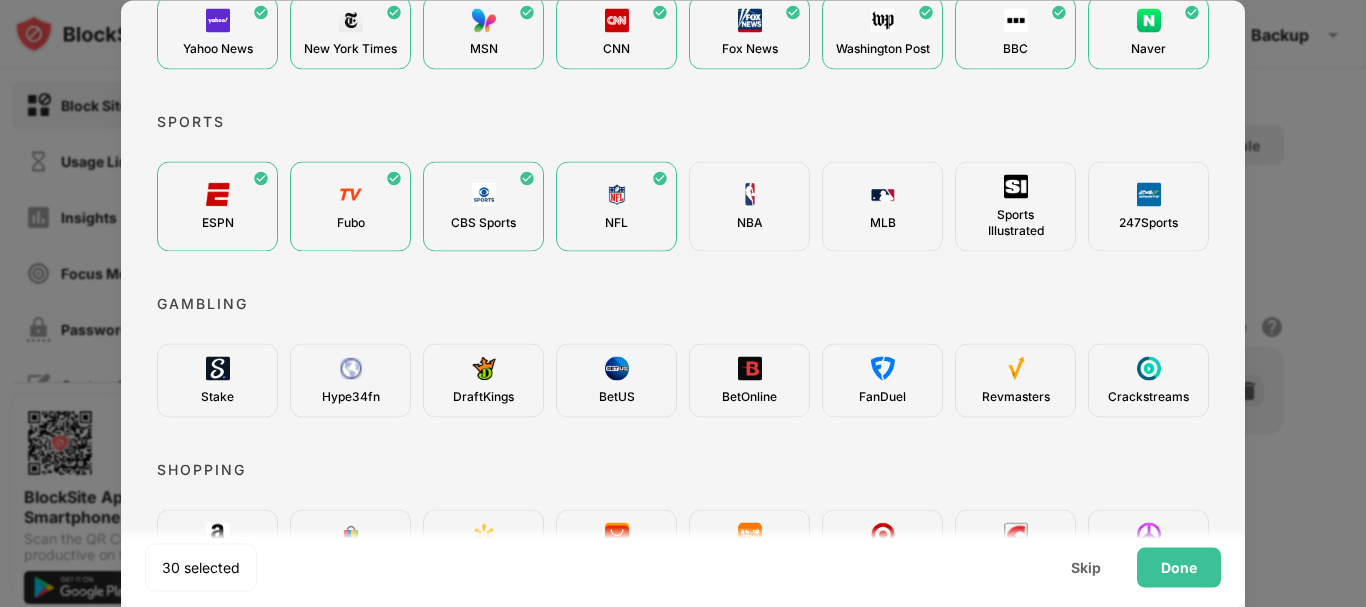 click on "NBA" at bounding box center [749, 206] 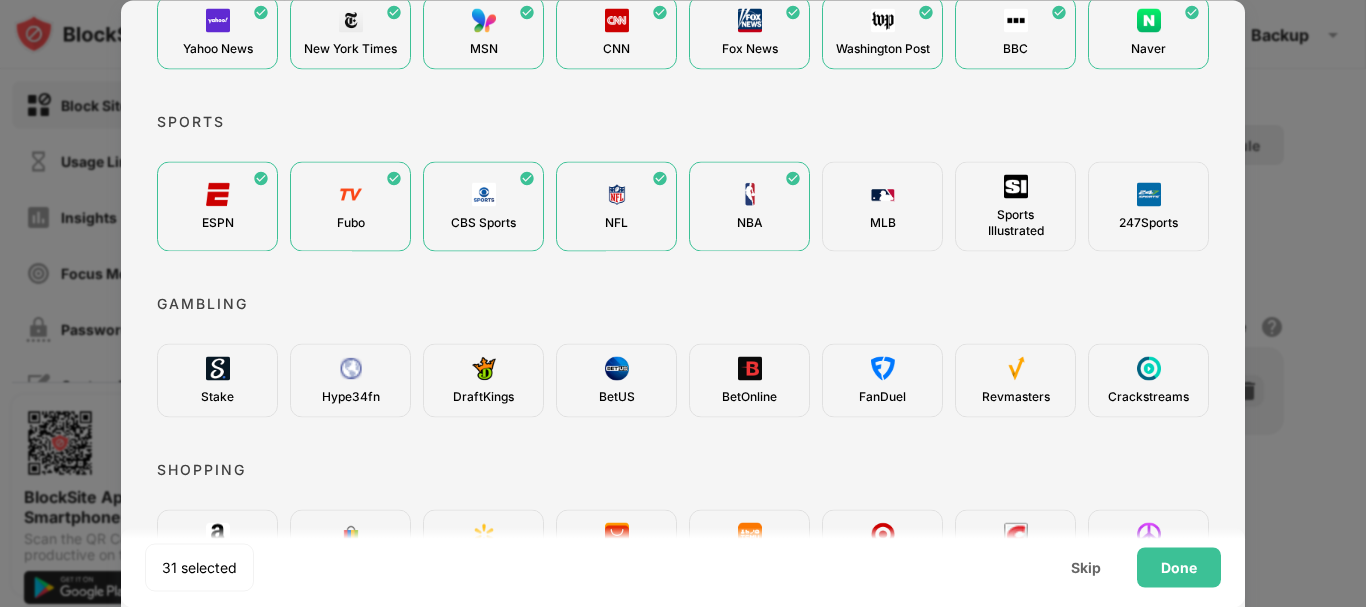 drag, startPoint x: 849, startPoint y: 210, endPoint x: 960, endPoint y: 207, distance: 111.040535 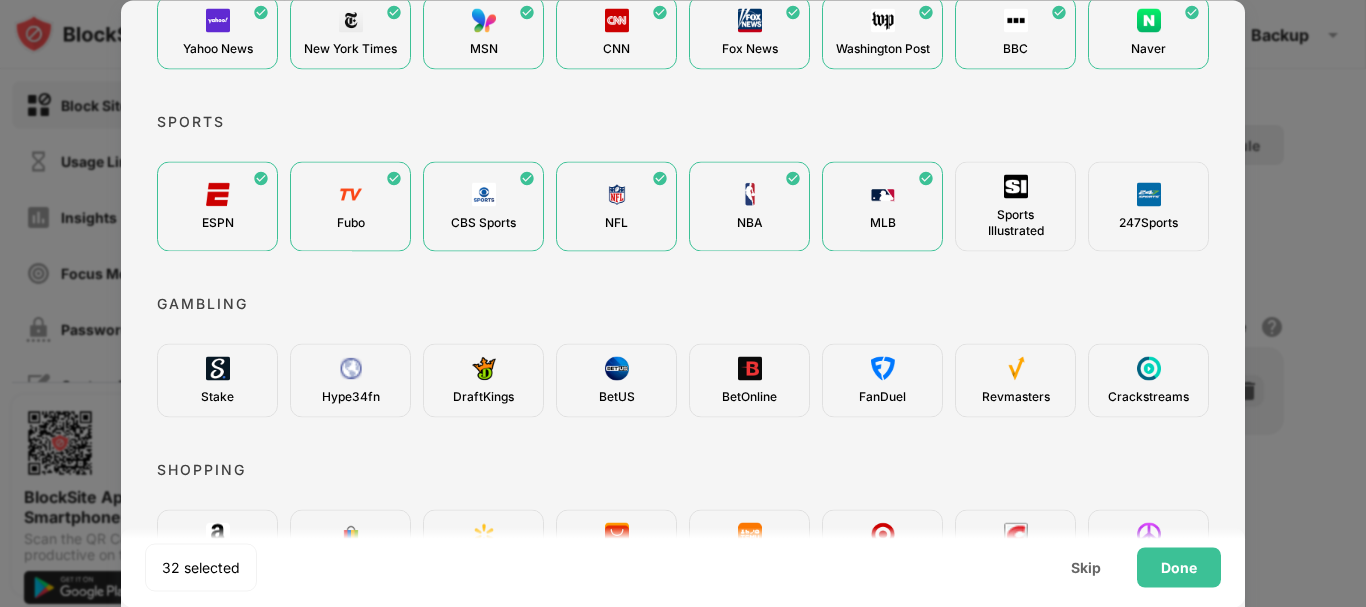 click on "Sports Illustrated" at bounding box center [1015, 206] 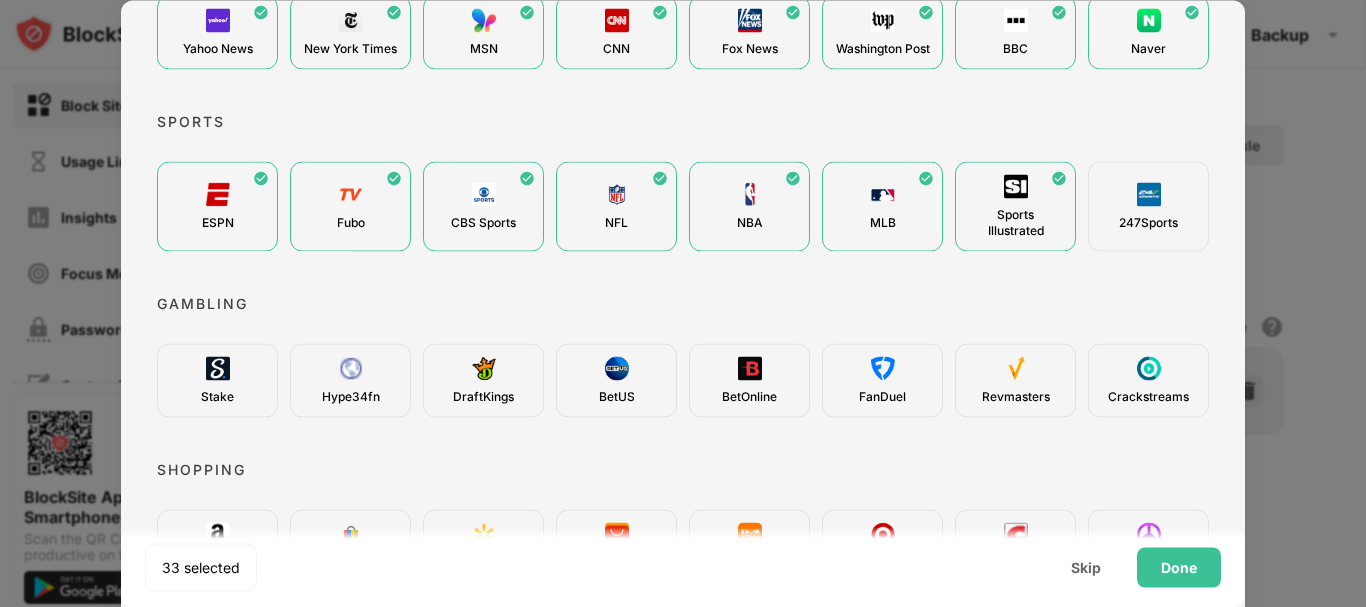 click at bounding box center (1149, 194) 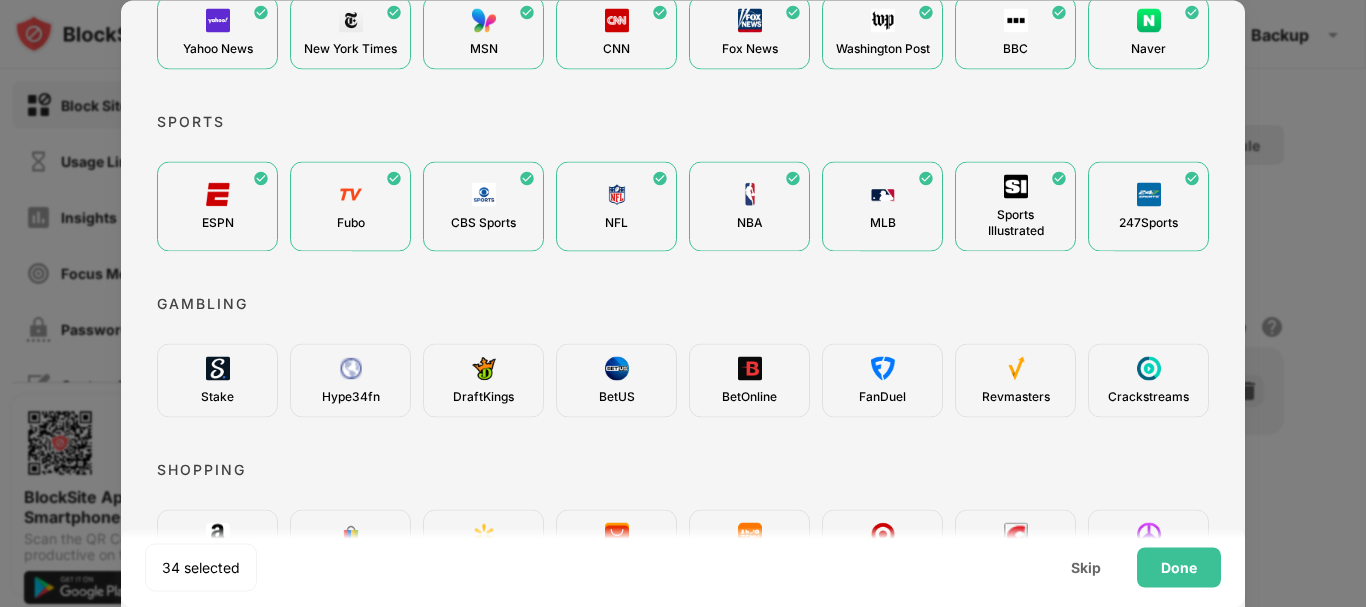 click on "Stake" at bounding box center (217, 380) 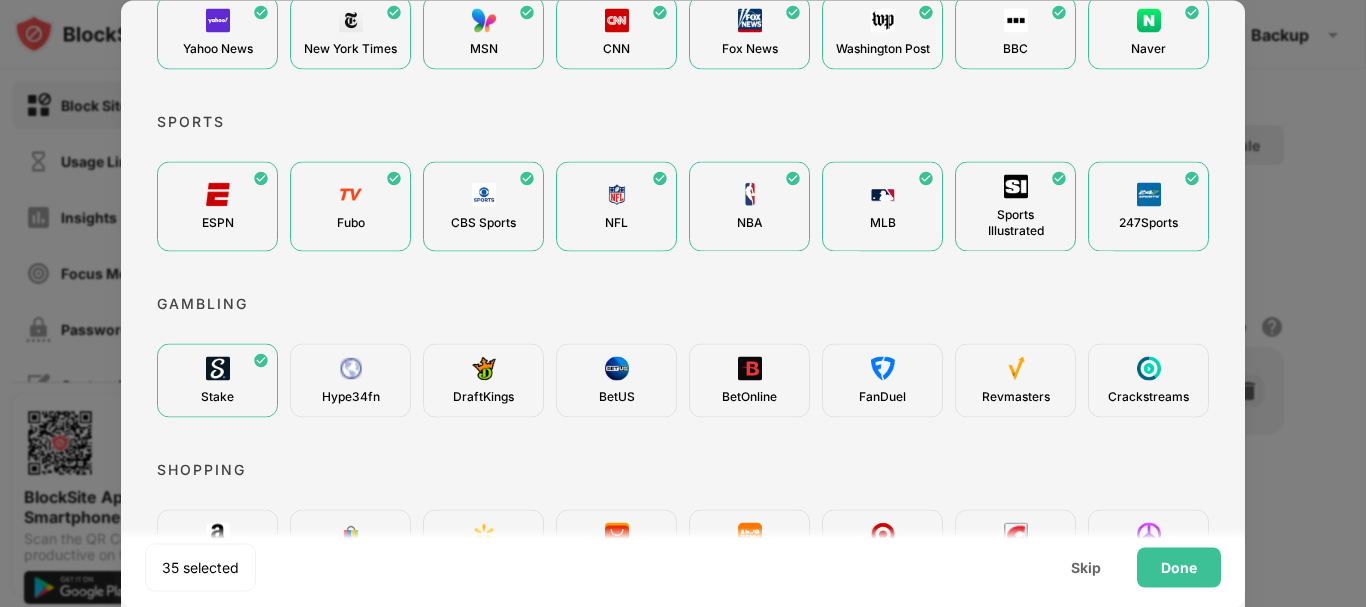 click on "DraftKings" at bounding box center [483, 380] 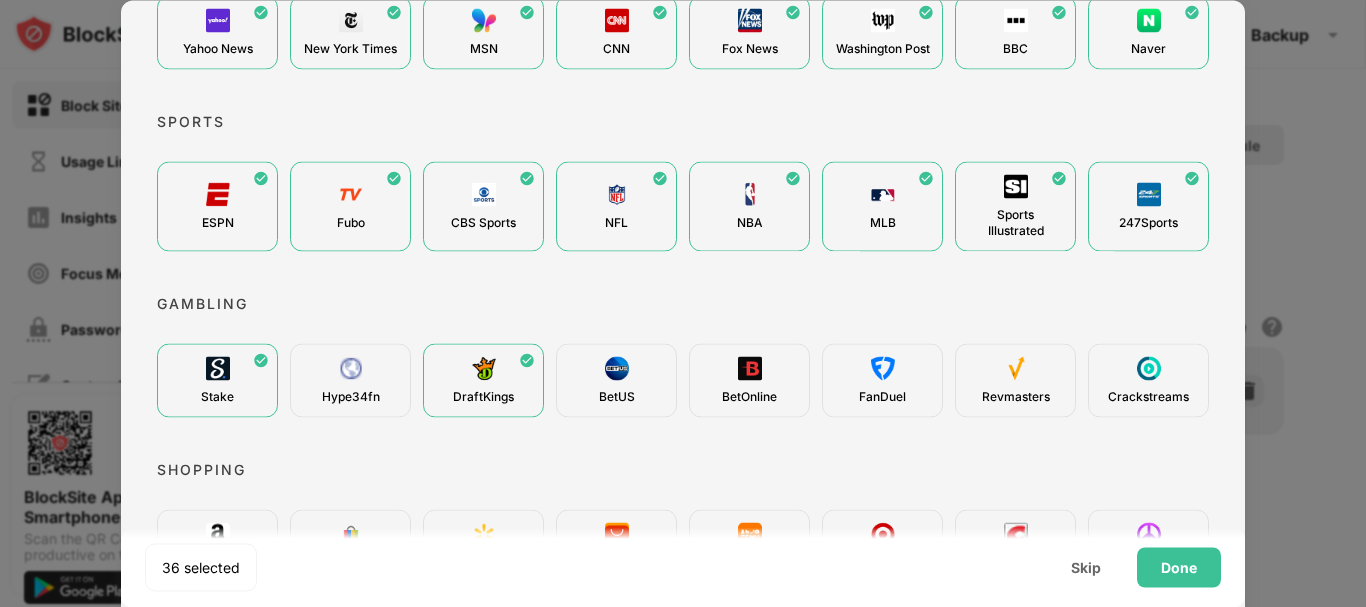 click on "Hype34fn" at bounding box center (350, 380) 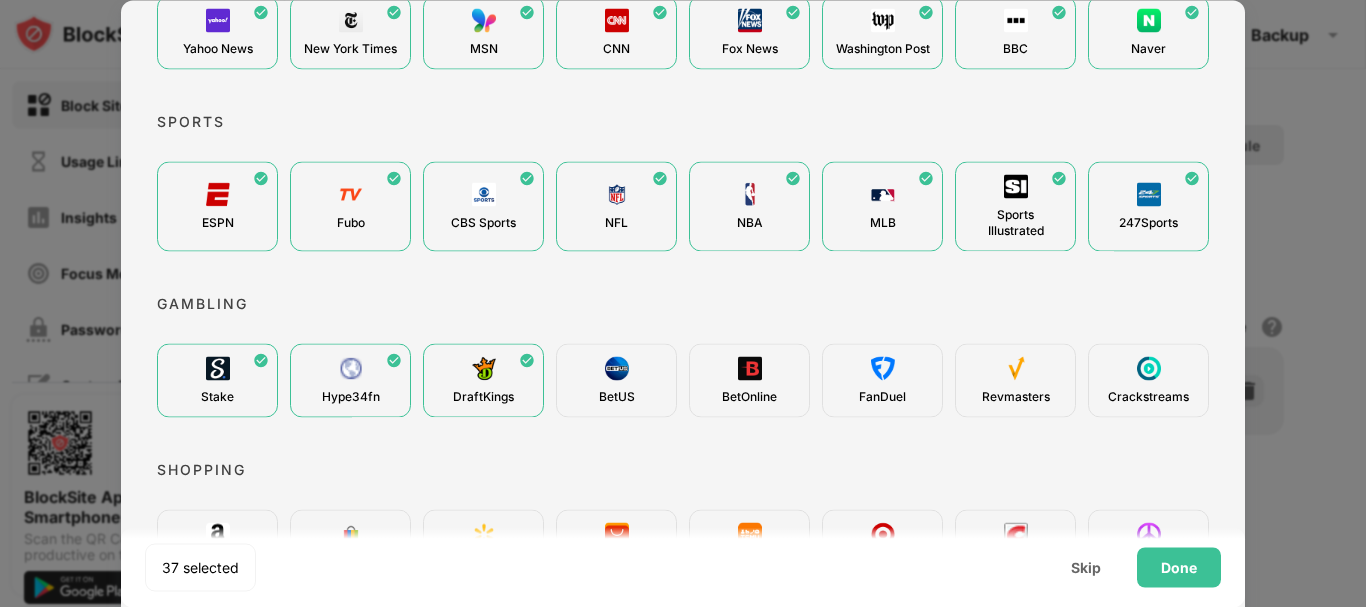 click on "BetUS" at bounding box center [616, 380] 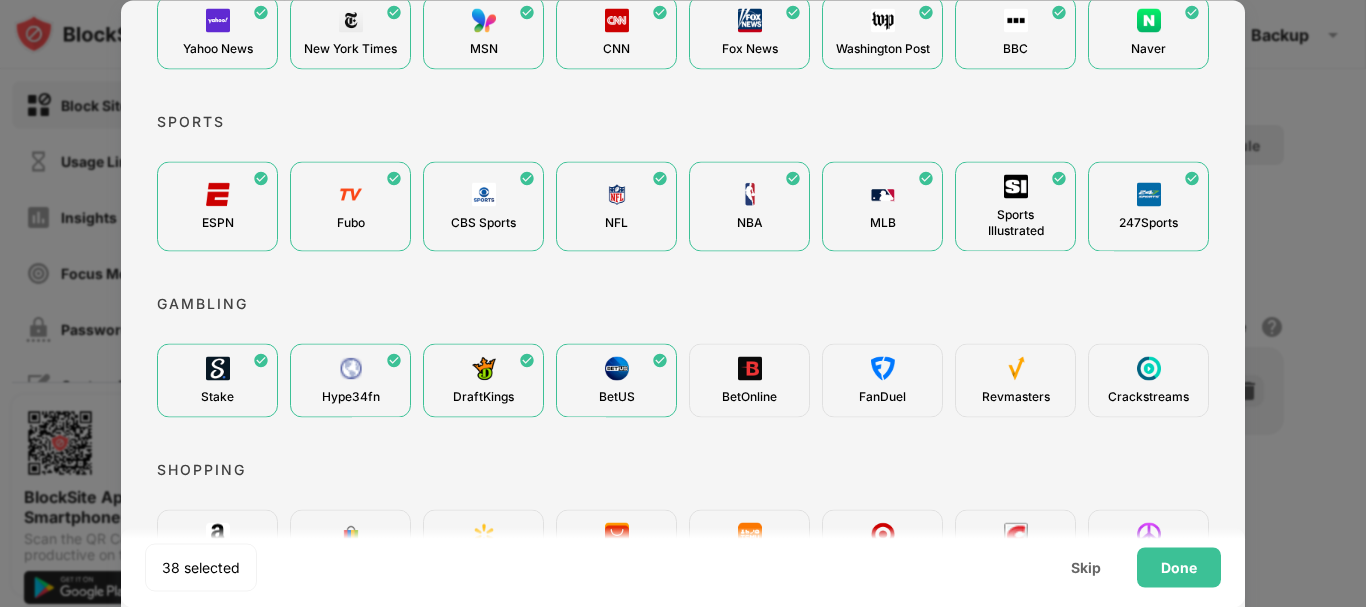 click on "BetOnline" at bounding box center (749, 380) 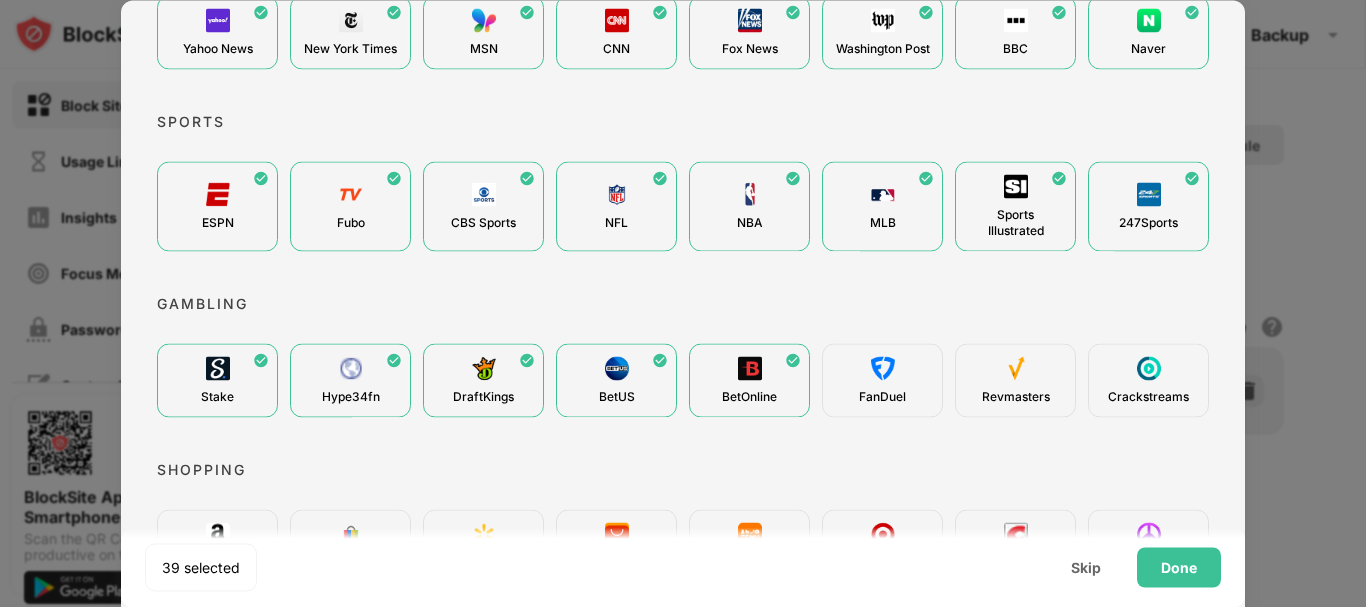 click on "FanDuel" at bounding box center (882, 380) 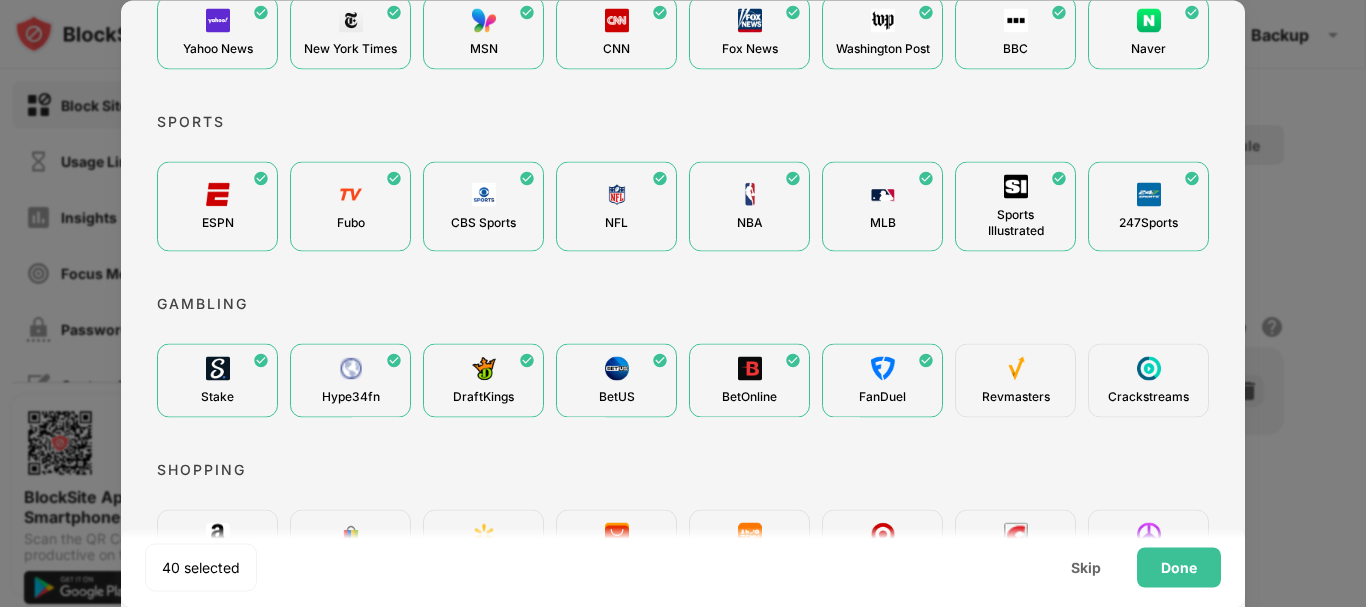 drag, startPoint x: 1007, startPoint y: 392, endPoint x: 1116, endPoint y: 394, distance: 109.01835 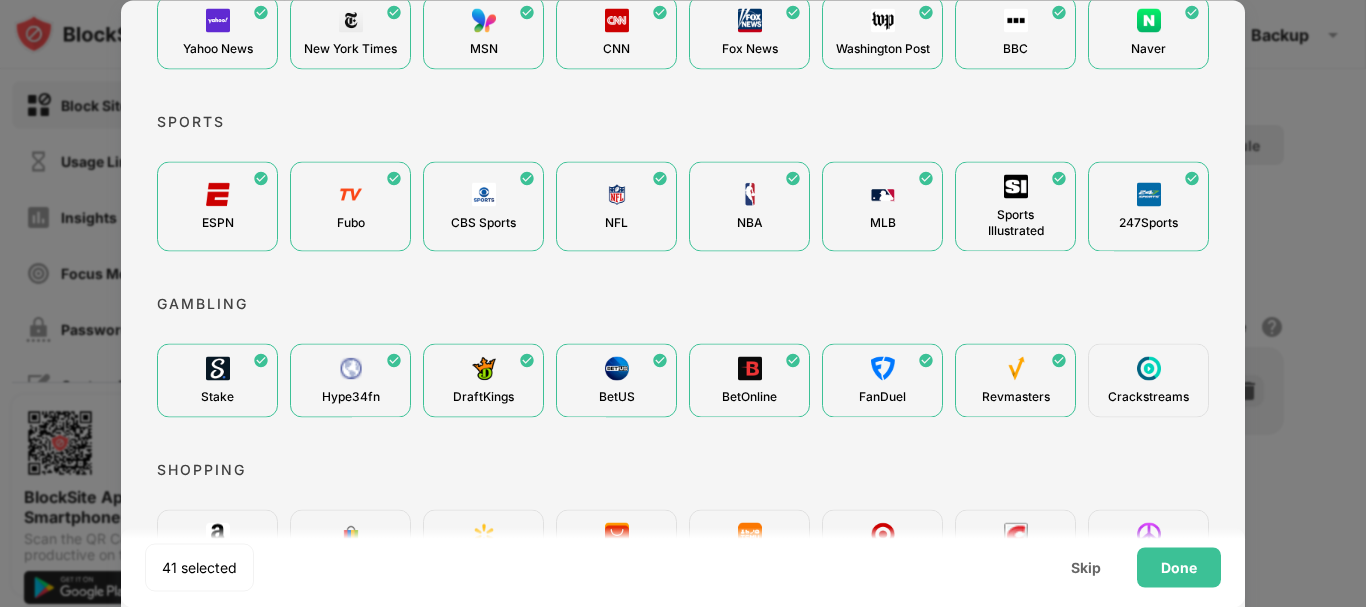 click on "Crackstreams" at bounding box center (1148, 380) 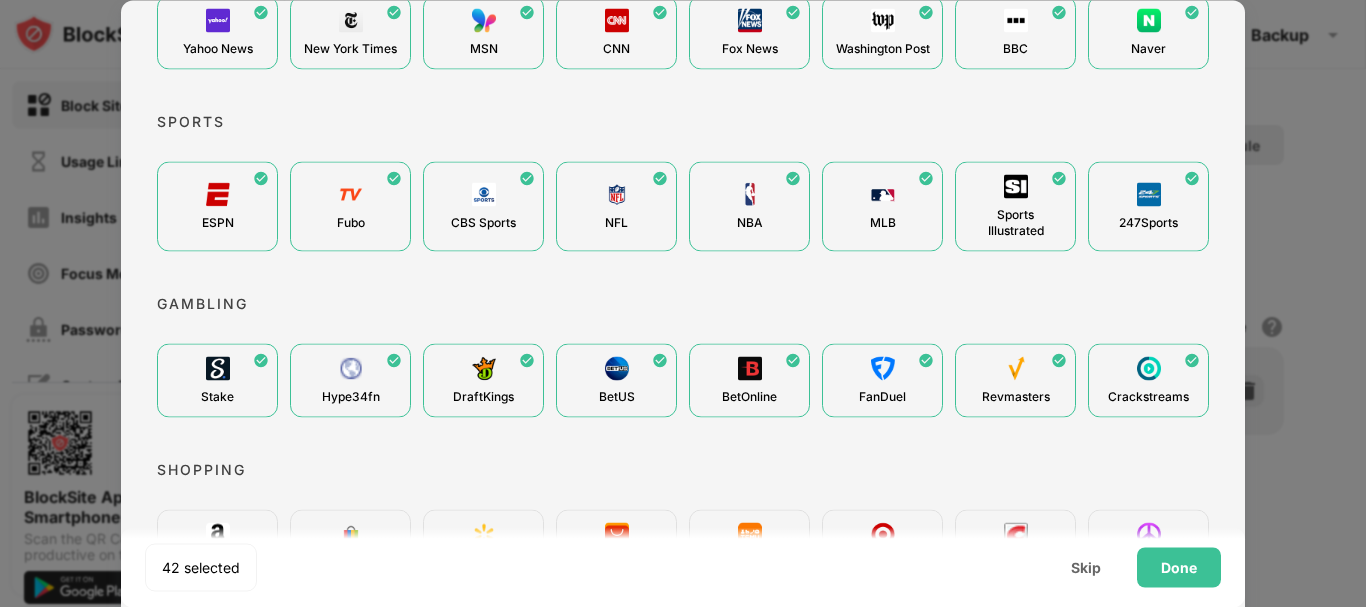 scroll, scrollTop: 738, scrollLeft: 0, axis: vertical 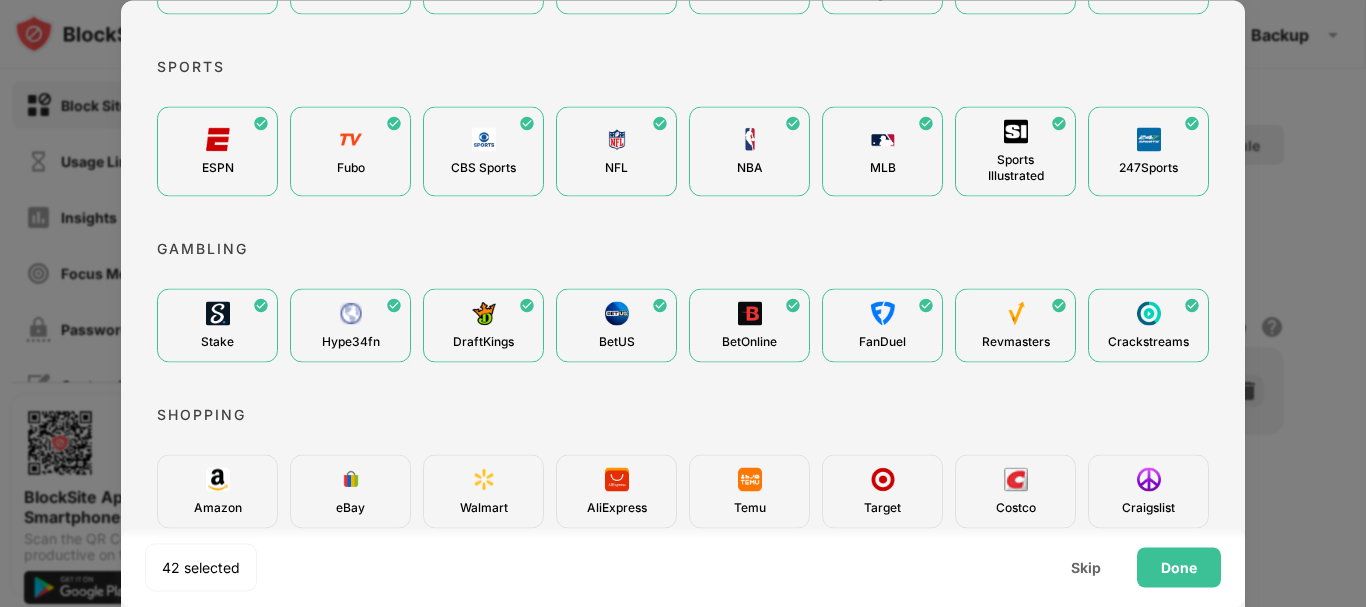 click on "Amazon" at bounding box center (217, 491) 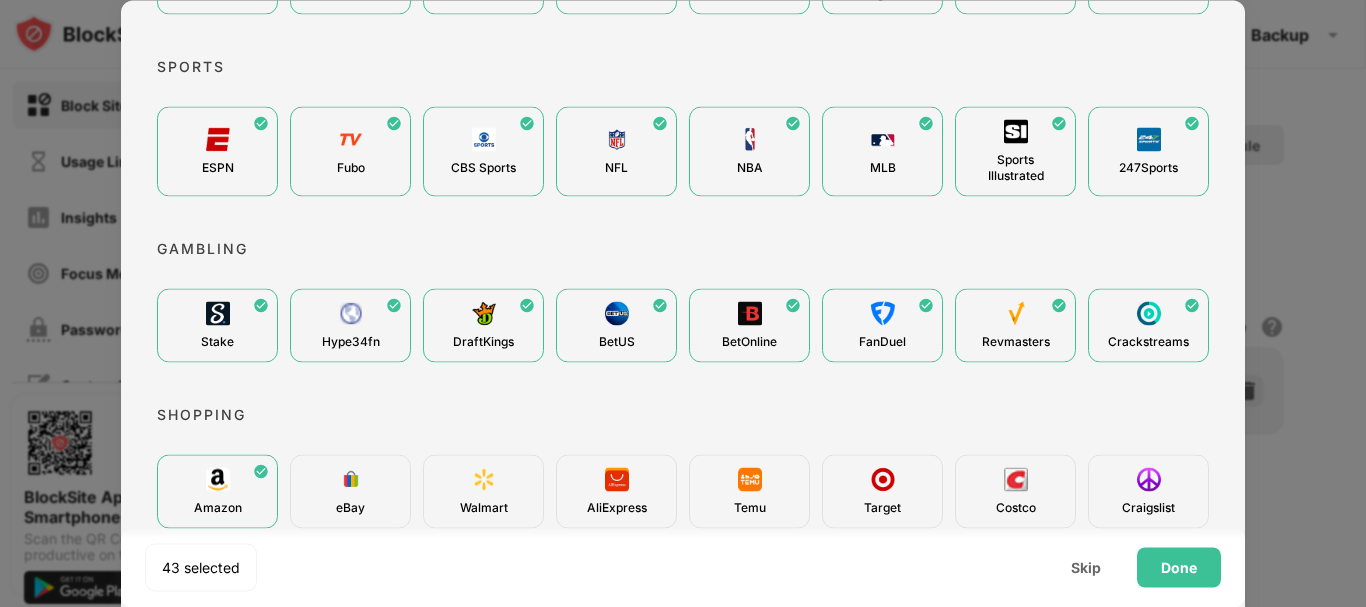 click on "eBay" at bounding box center (350, 491) 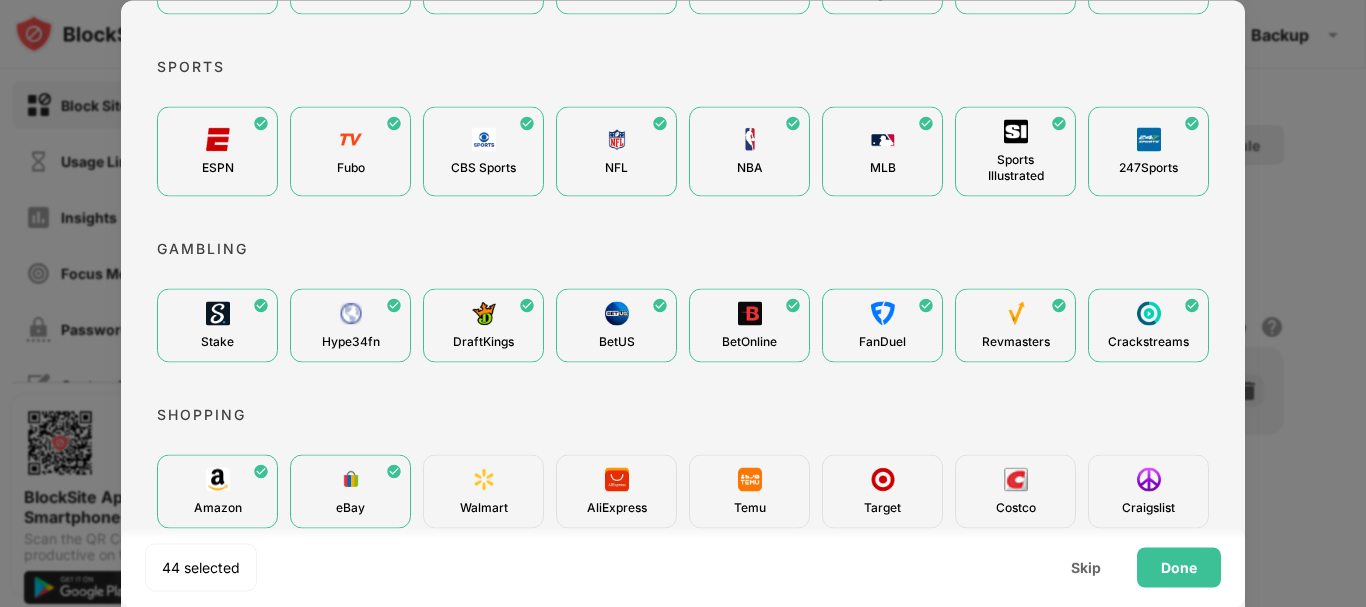 click on "Walmart" at bounding box center [483, 491] 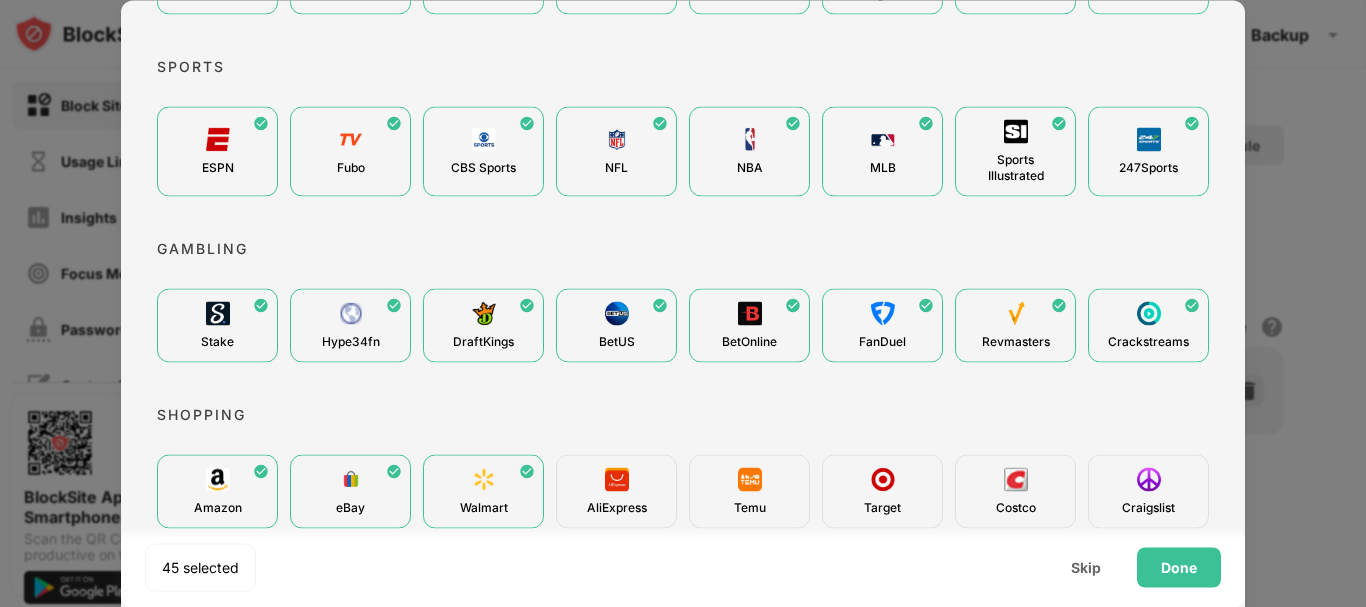 click on "AliExpress" at bounding box center (616, 491) 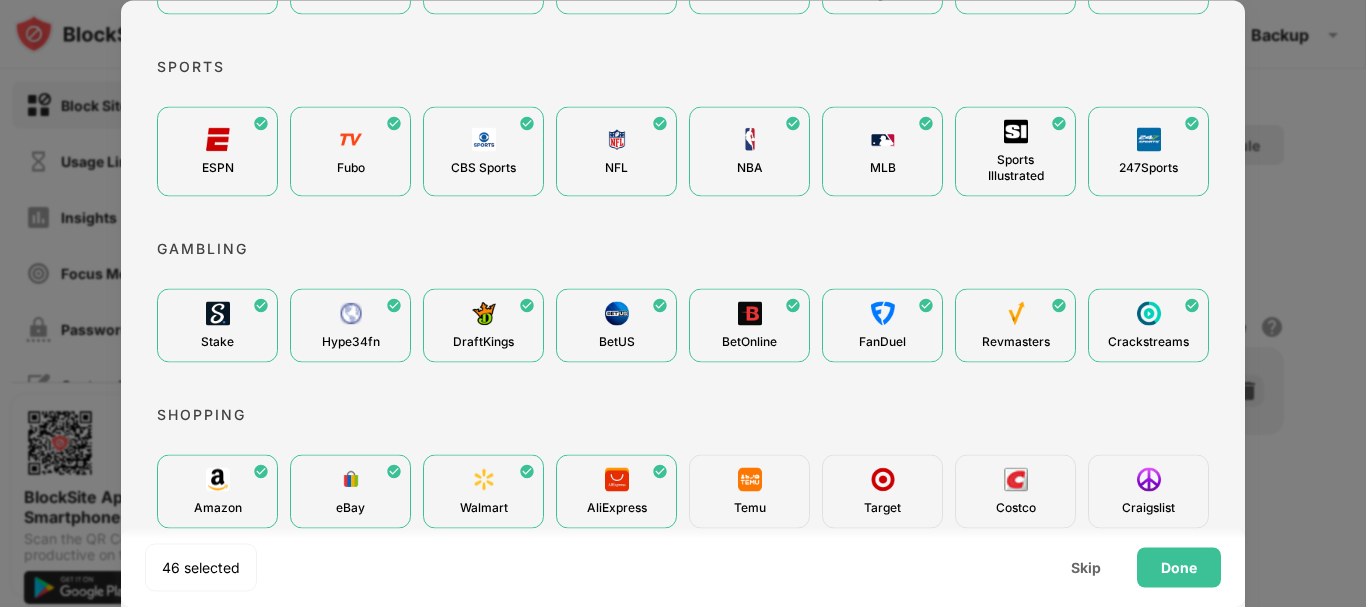 click on "Temu" at bounding box center [749, 491] 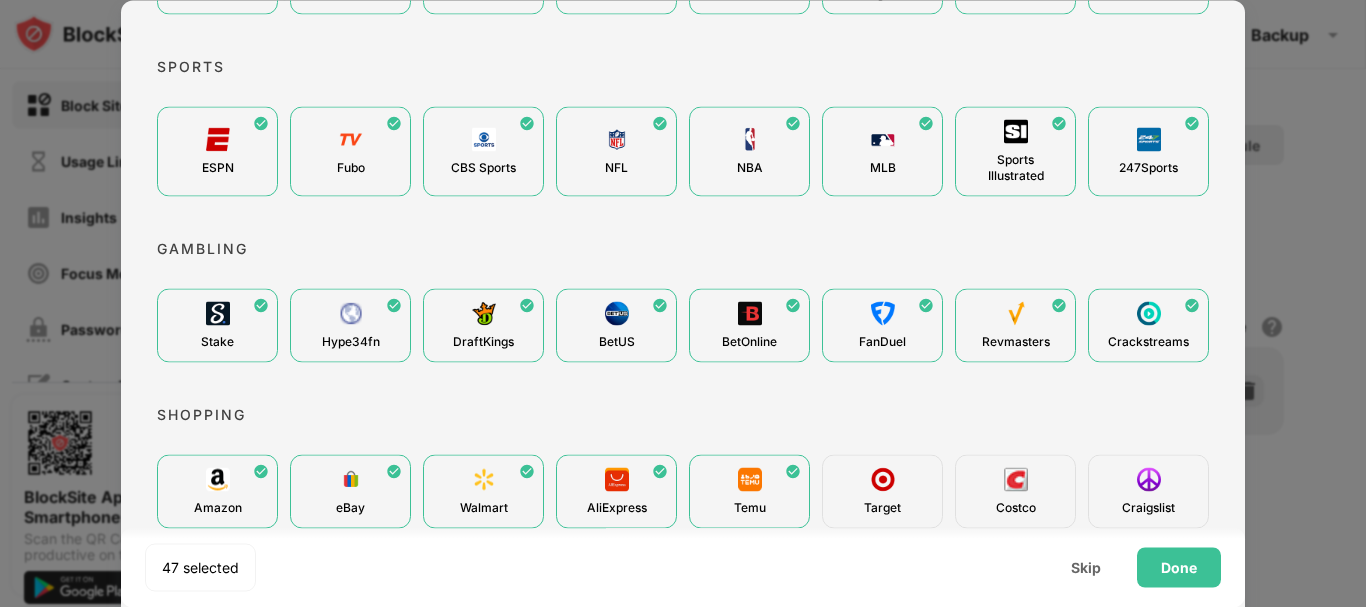 click on "Target" at bounding box center (882, 491) 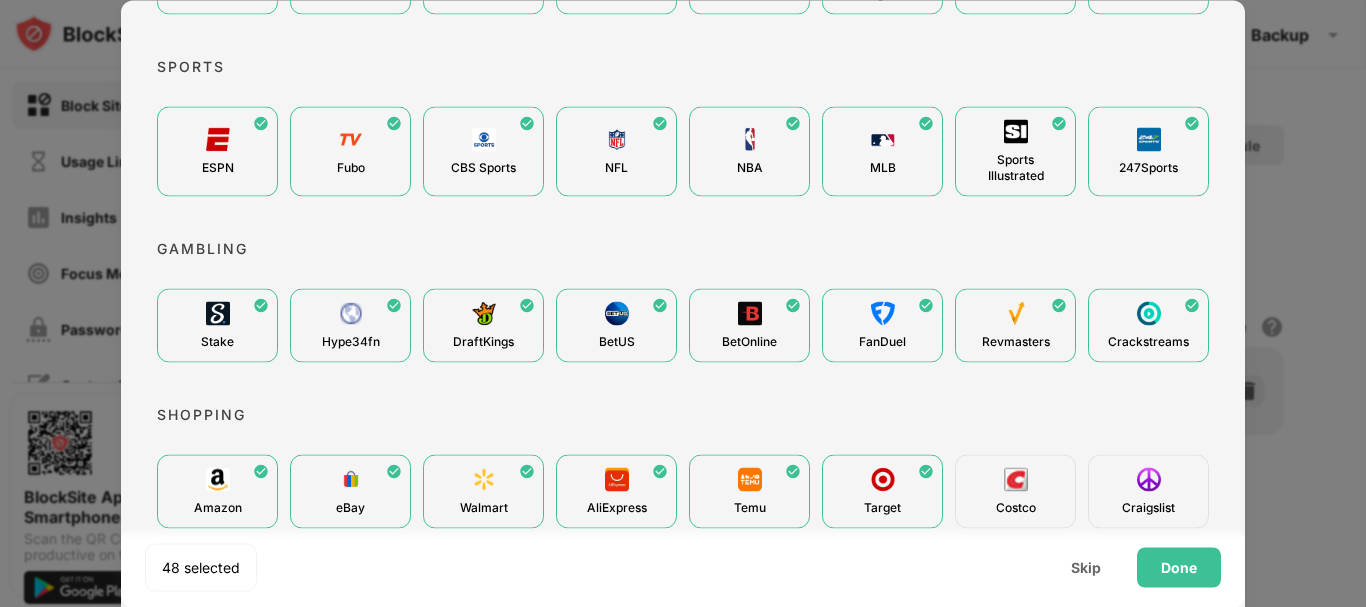 click on "Costco" at bounding box center [1015, 491] 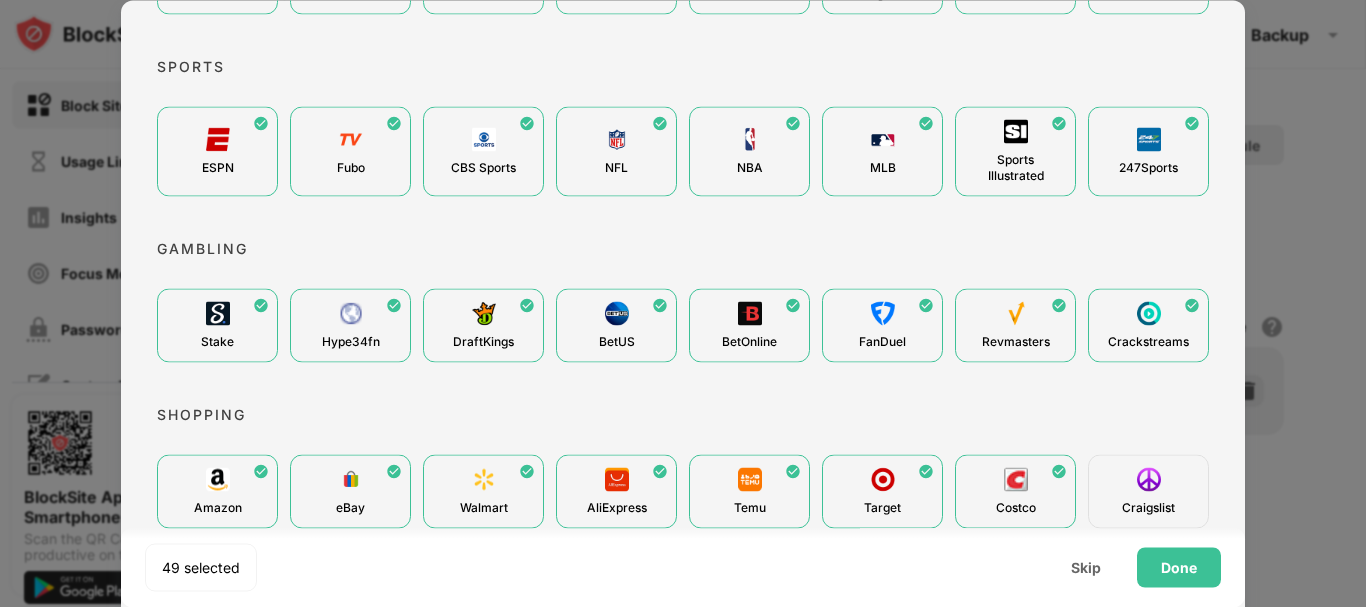 click on "Craigslist" at bounding box center [1148, 491] 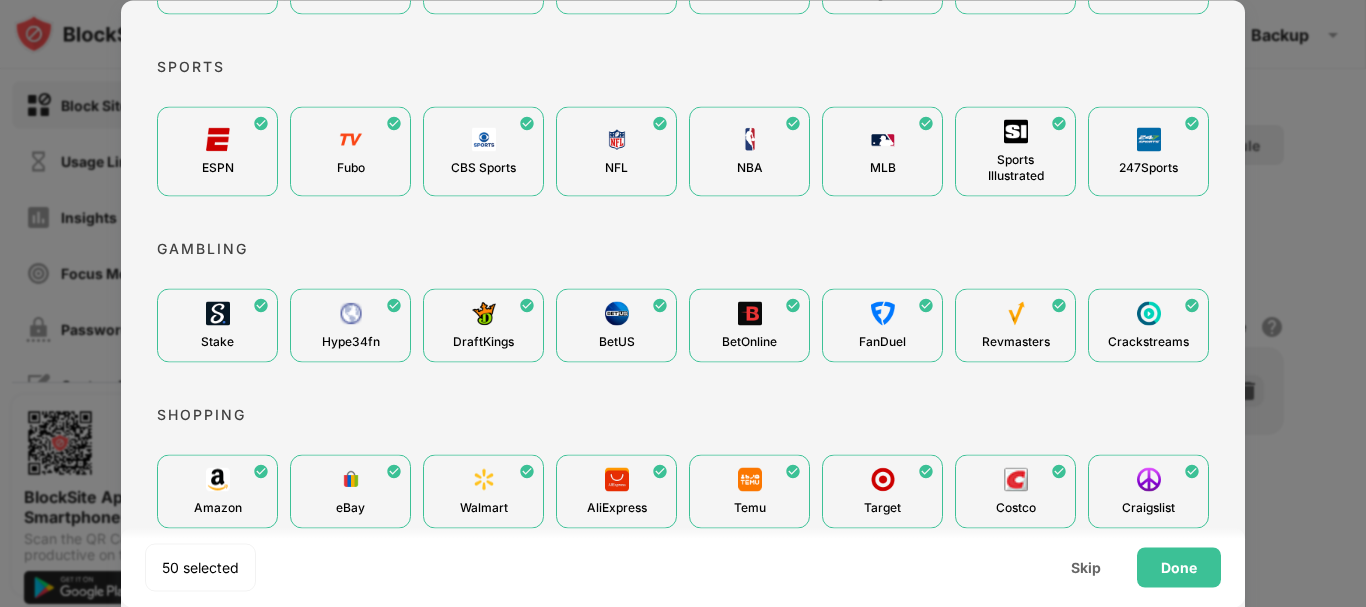 scroll, scrollTop: 738, scrollLeft: 0, axis: vertical 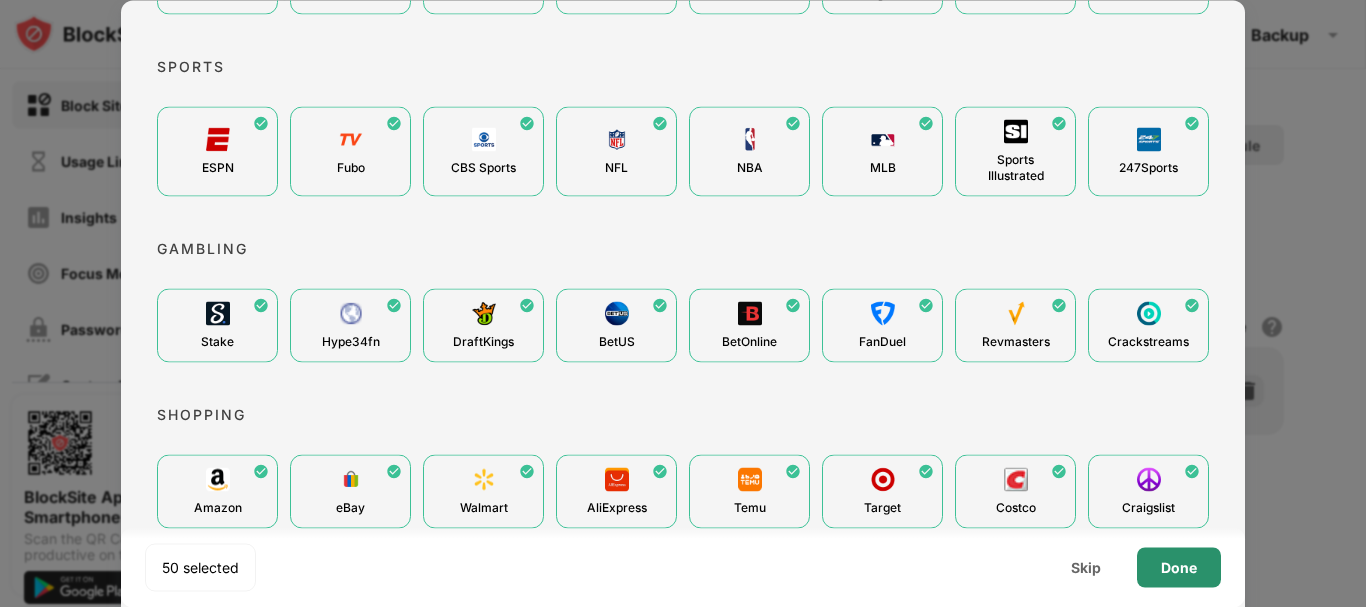 click on "Done" at bounding box center [1179, 567] 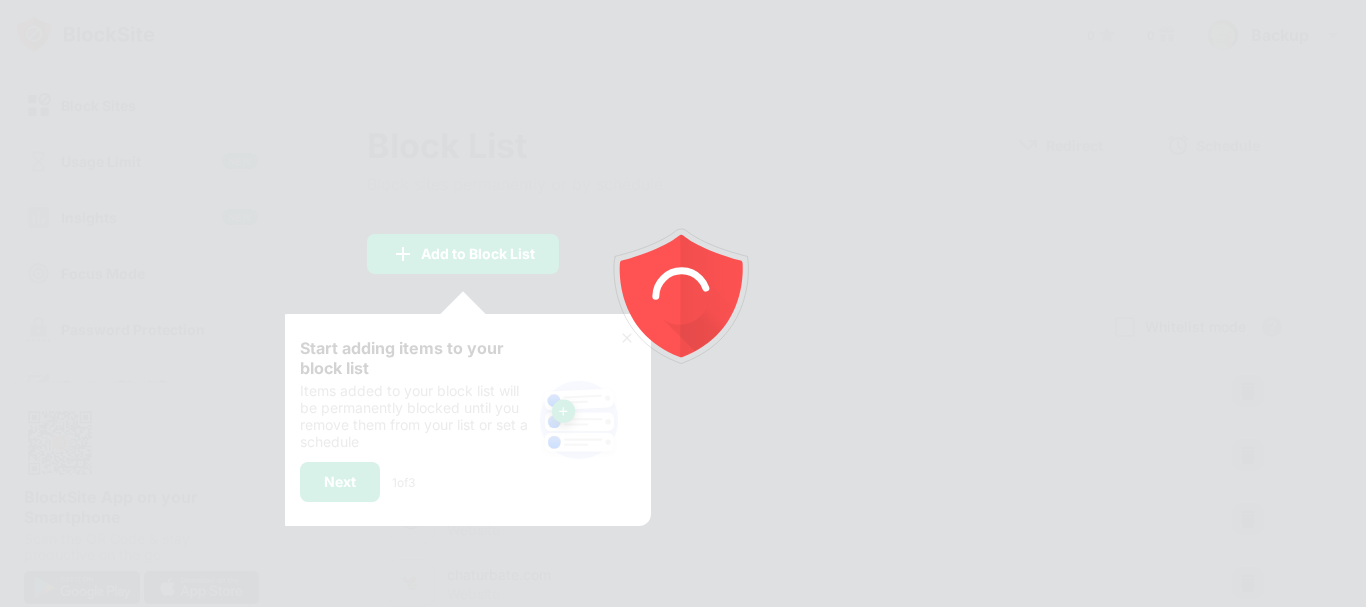 scroll, scrollTop: 0, scrollLeft: 0, axis: both 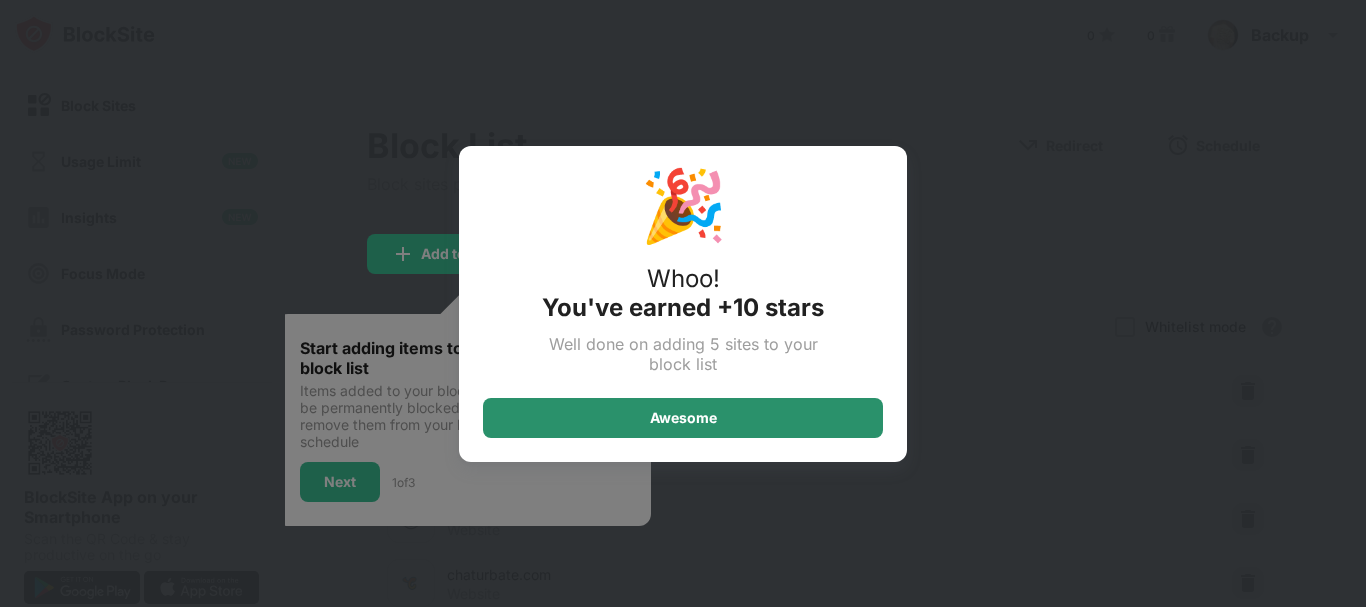 click on "Awesome" at bounding box center [683, 418] 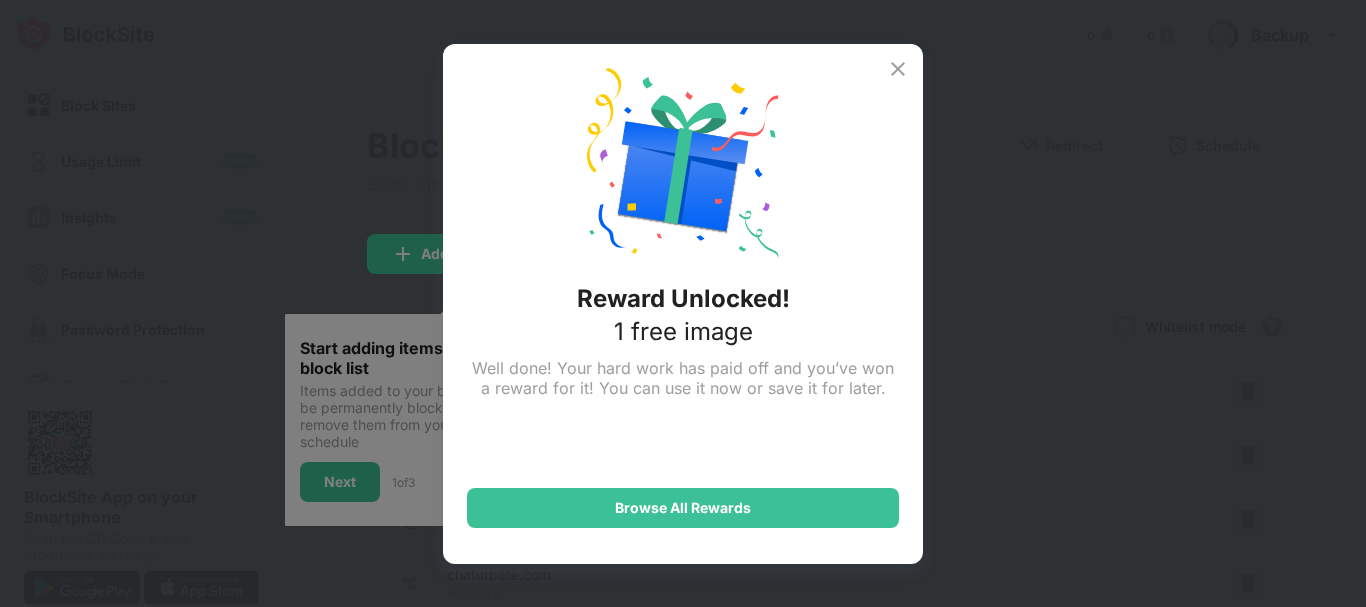 click at bounding box center (898, 69) 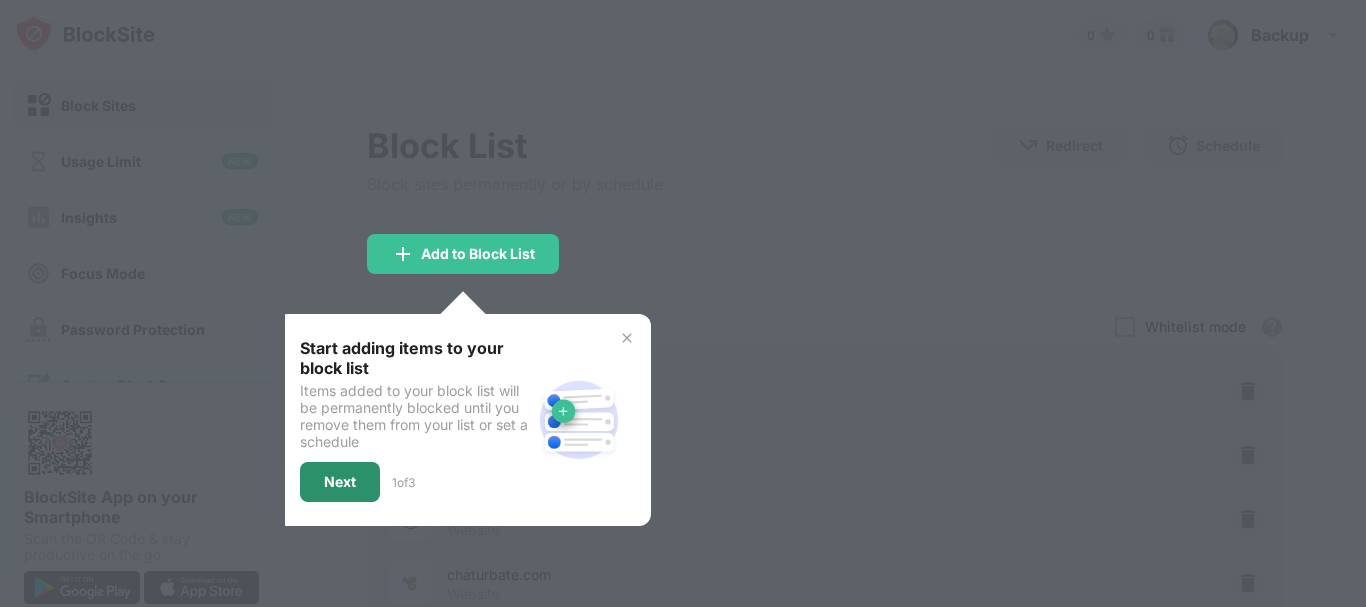 click on "Next" at bounding box center [340, 482] 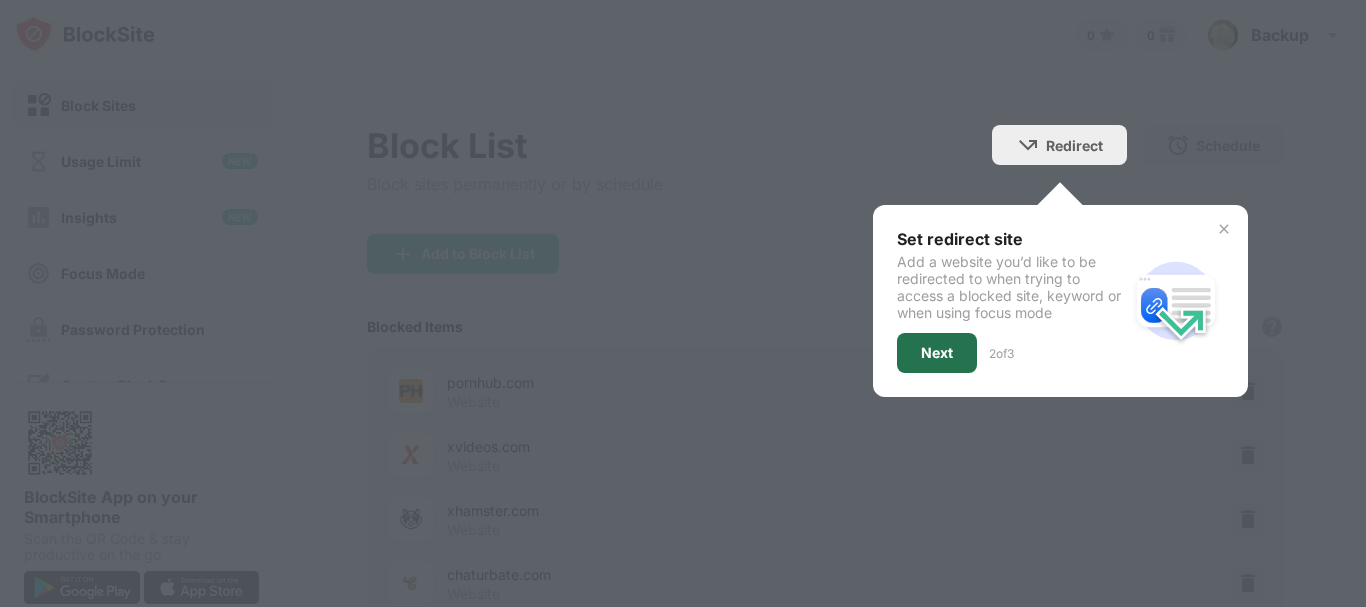 click on "Next" at bounding box center [937, 353] 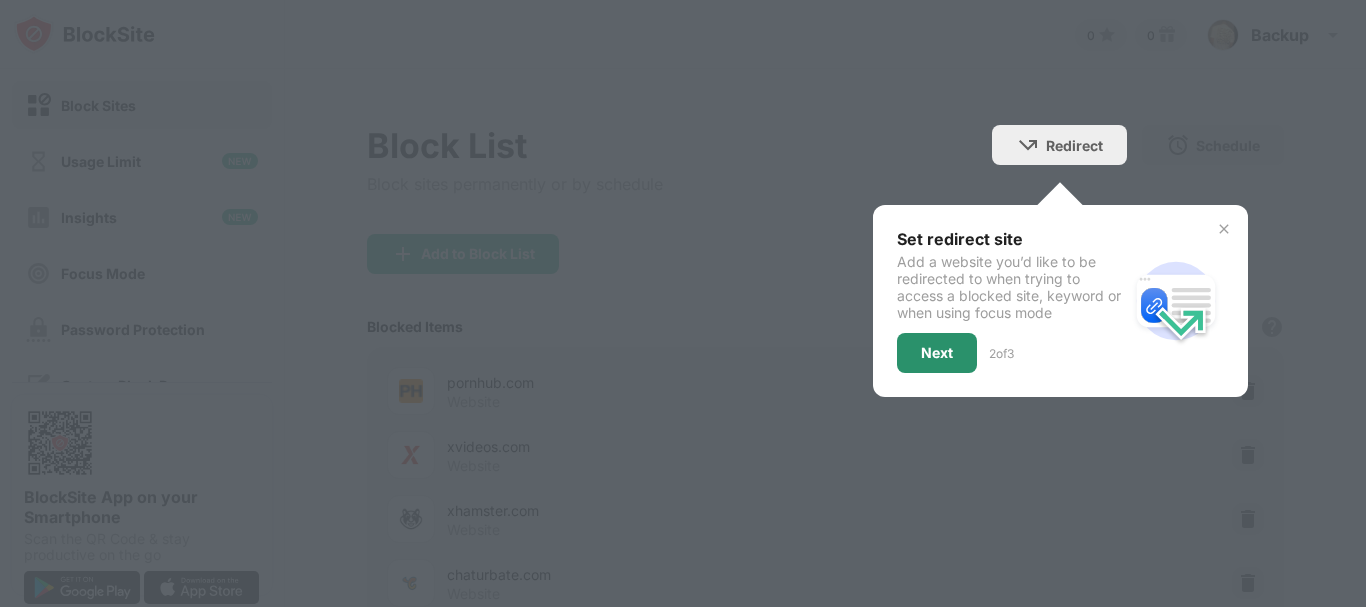 click on "Next" at bounding box center (937, 353) 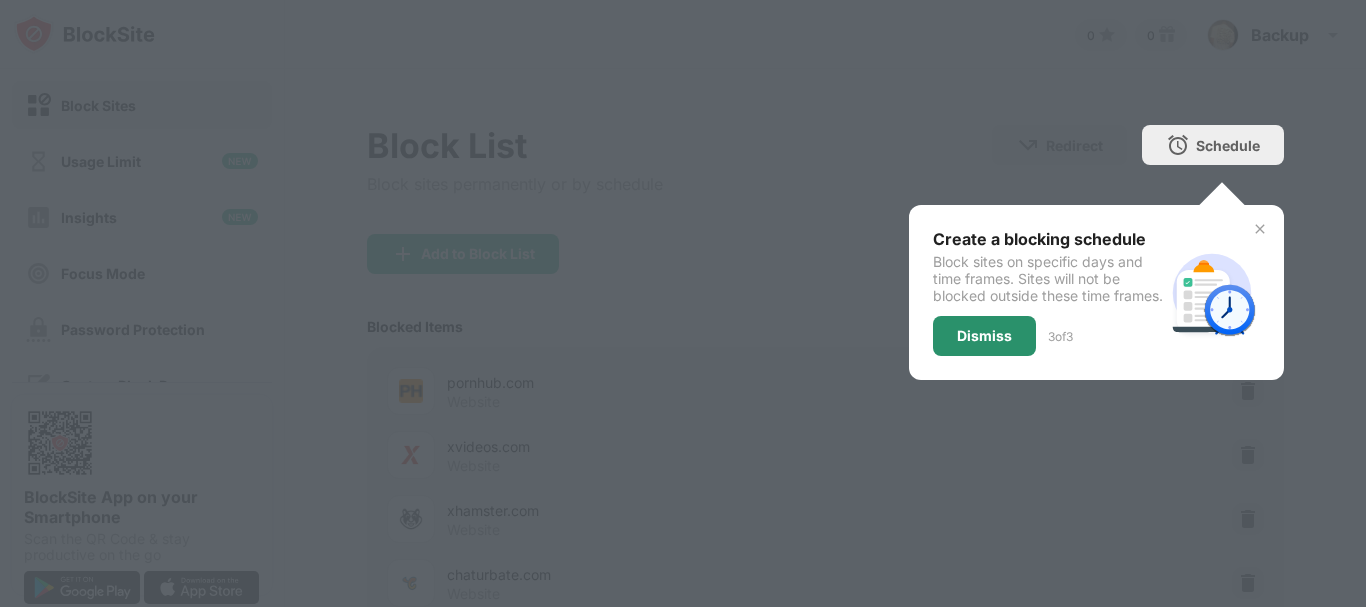 click on "Dismiss" at bounding box center (984, 336) 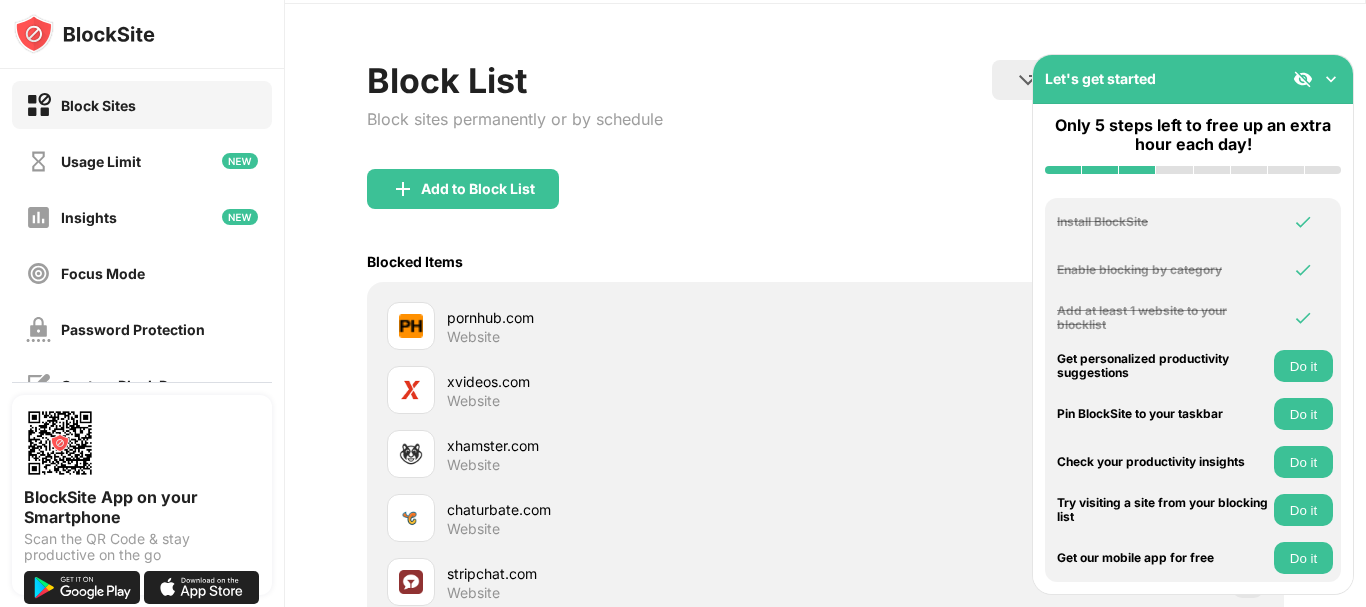 scroll, scrollTop: 67, scrollLeft: 0, axis: vertical 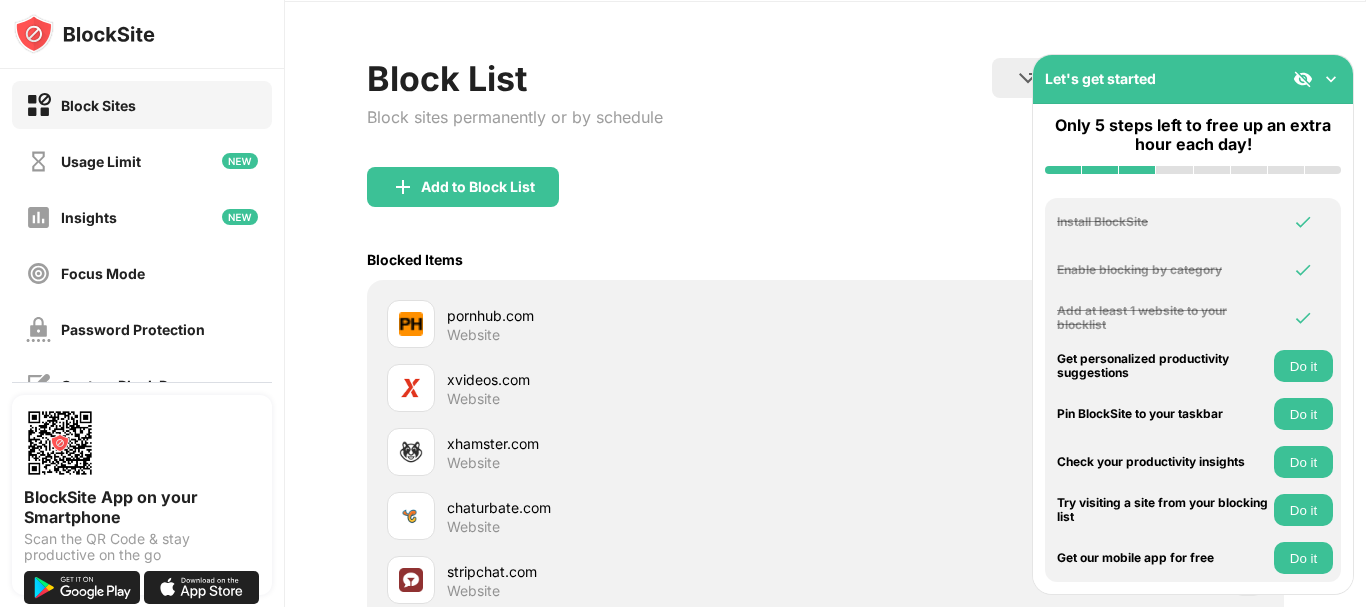 click on "Let's get started" at bounding box center [1193, 79] 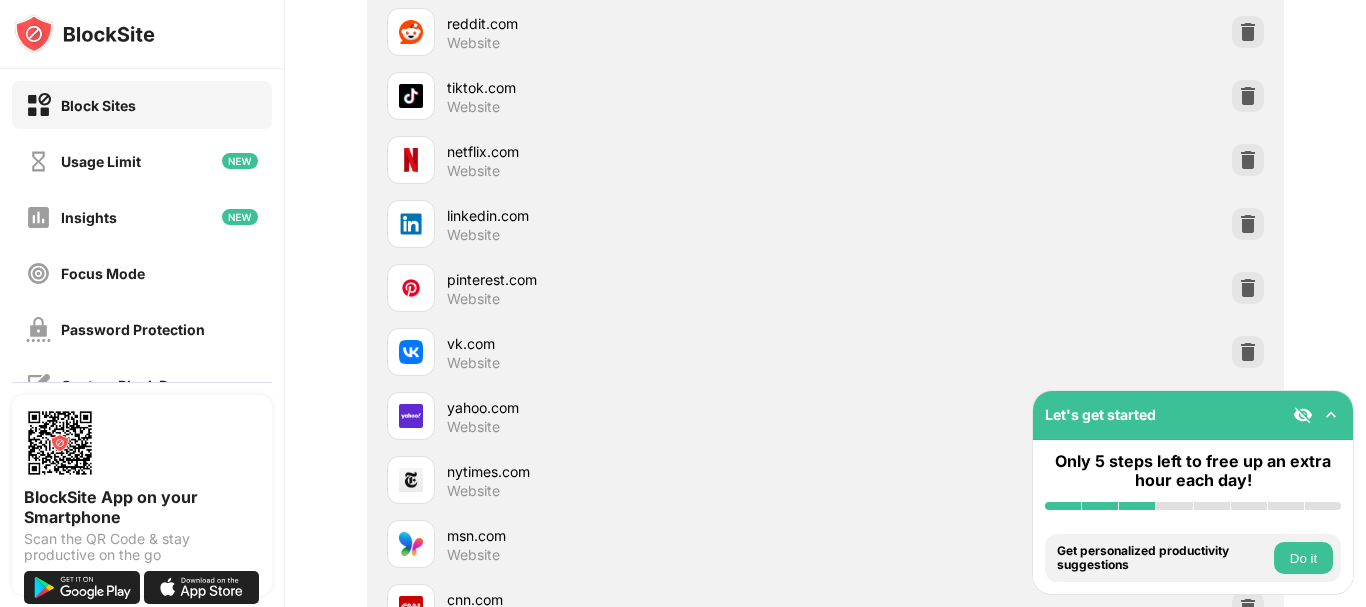 scroll, scrollTop: 1133, scrollLeft: 0, axis: vertical 